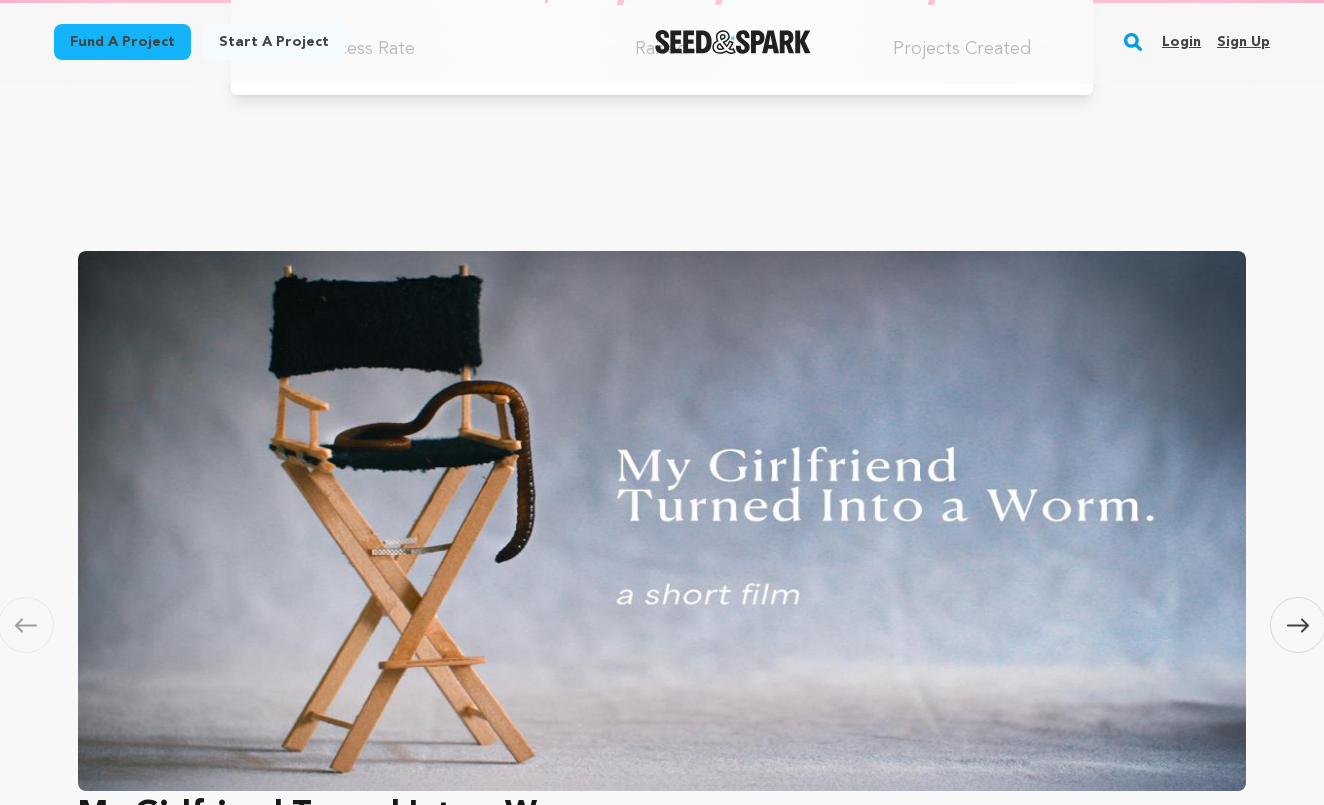 scroll, scrollTop: 1497, scrollLeft: 0, axis: vertical 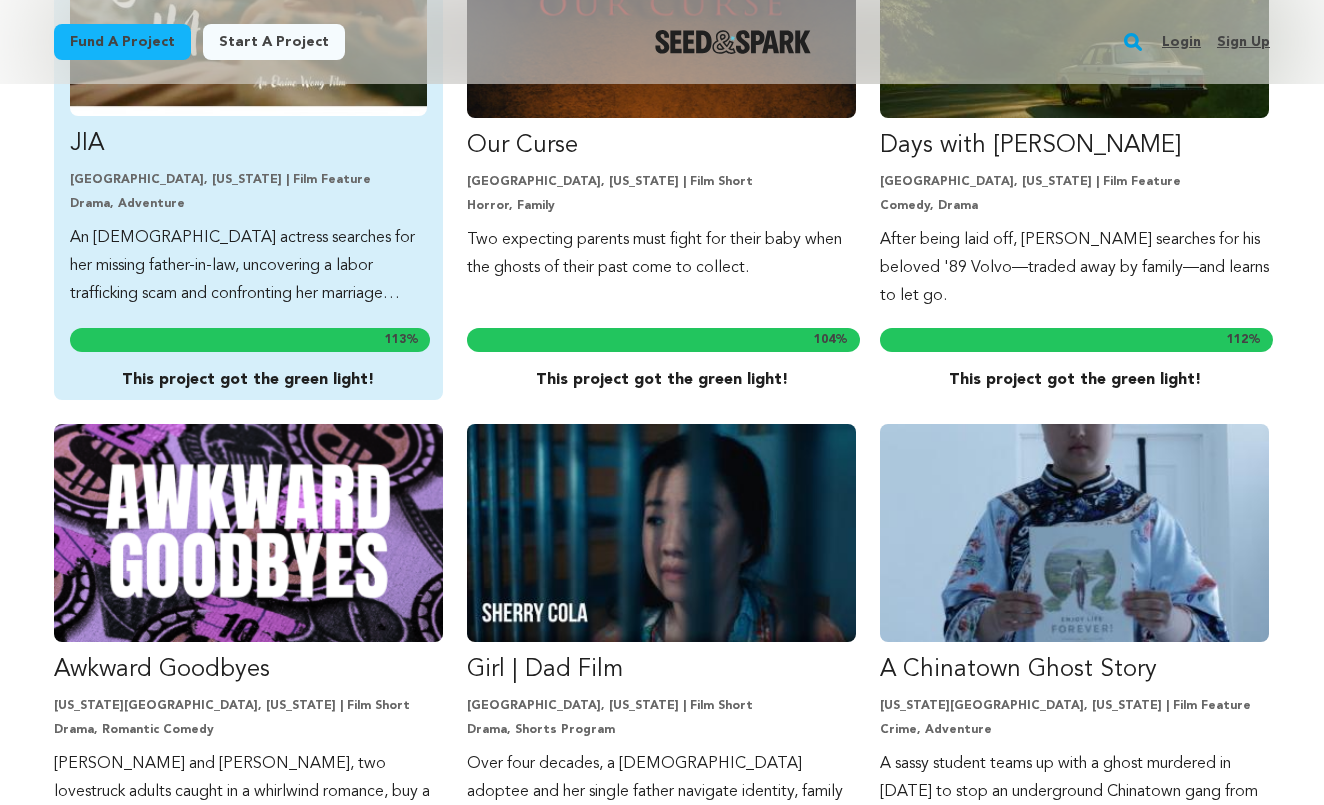 click on "An [DEMOGRAPHIC_DATA] actress searches for her missing father-in-law, uncovering a labor trafficking scam and confronting her marriage cracks." at bounding box center (248, 266) 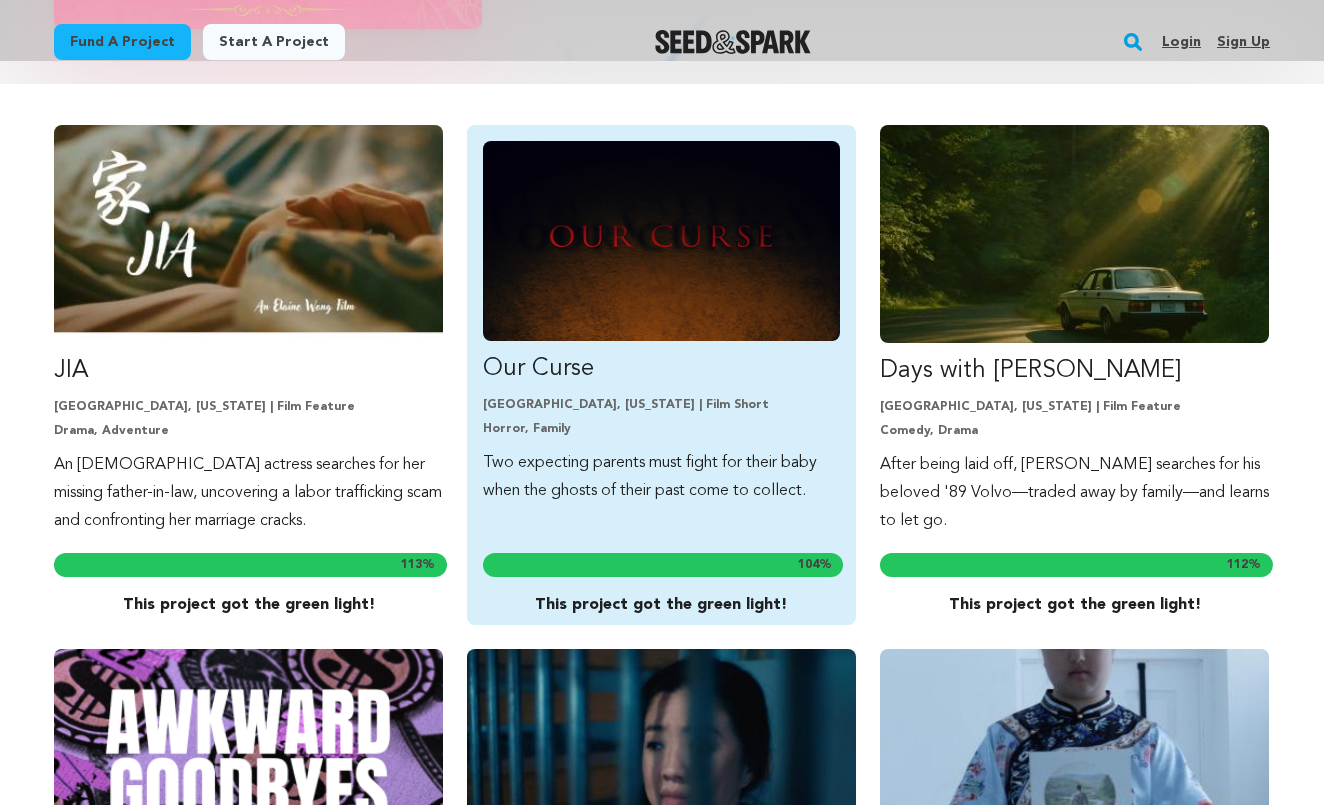 scroll, scrollTop: 506, scrollLeft: 0, axis: vertical 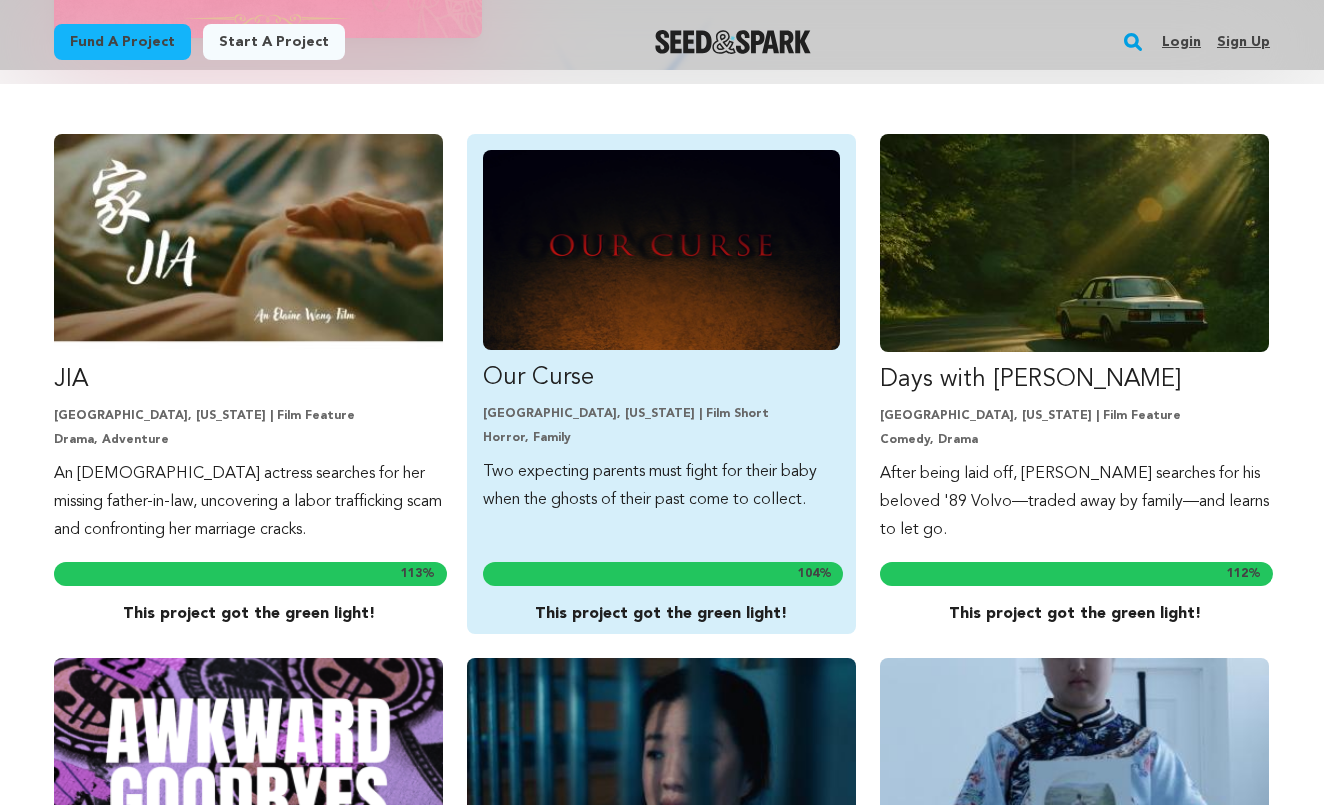 click at bounding box center [661, 250] 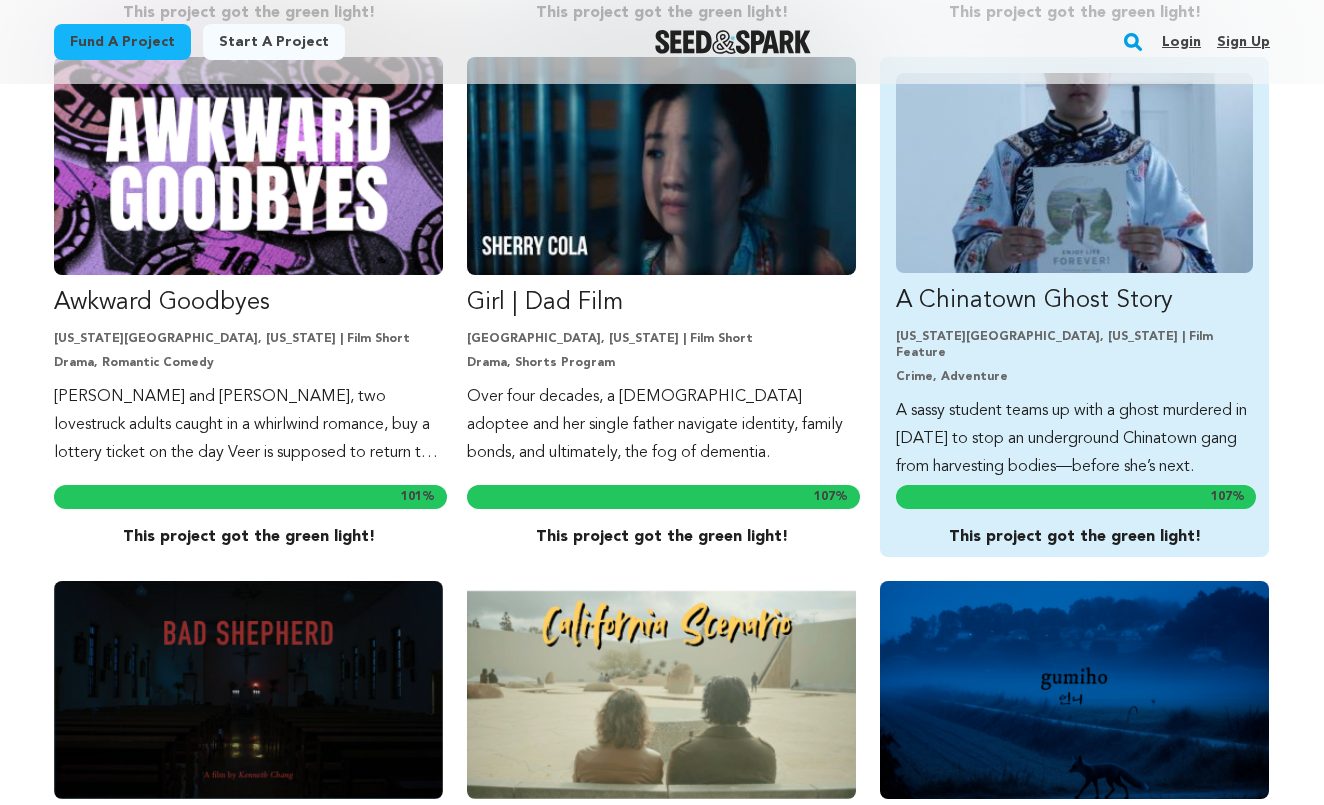 scroll, scrollTop: 1139, scrollLeft: 0, axis: vertical 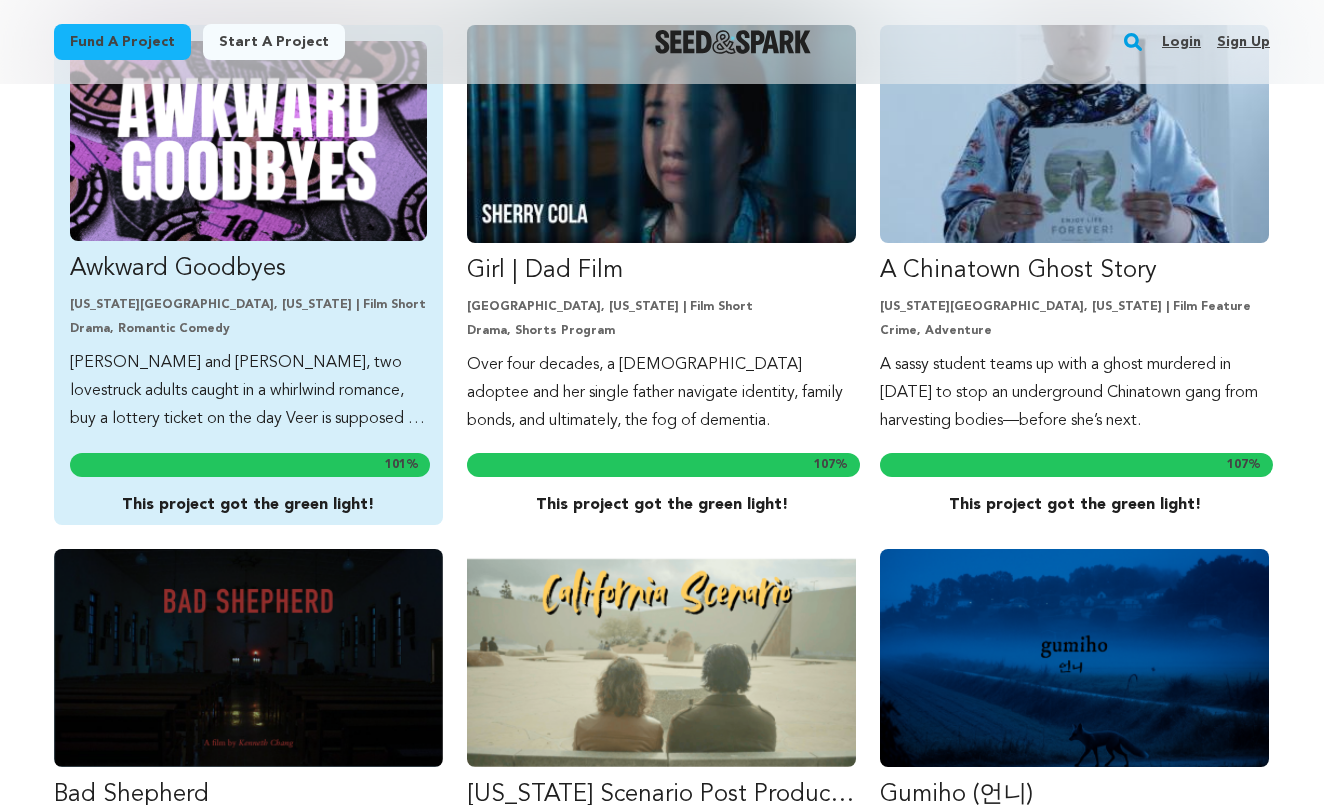 click on "[PERSON_NAME] and [PERSON_NAME], two lovestruck adults caught in a whirlwind romance, buy a lottery ticket on the day Veer is supposed to return to [GEOGRAPHIC_DATA].." at bounding box center (248, 391) 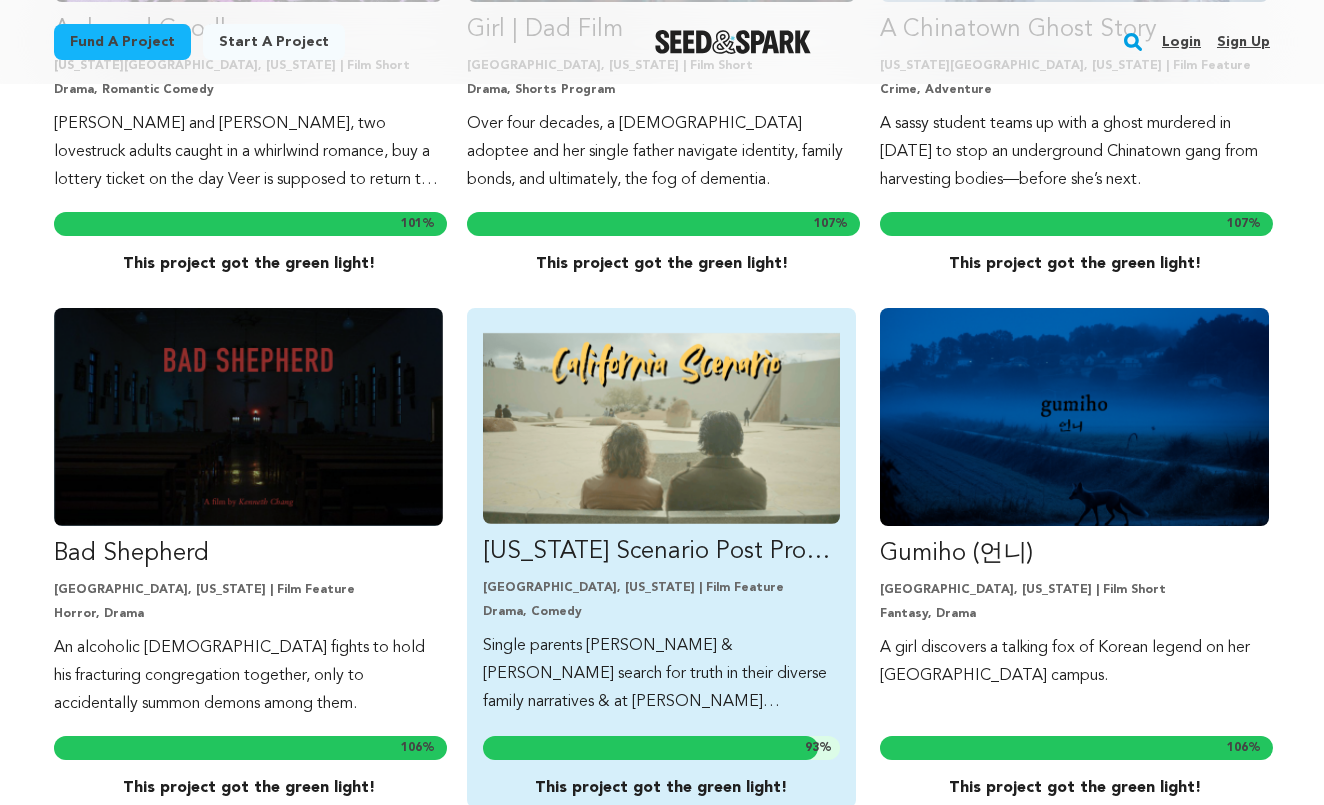 scroll, scrollTop: 1375, scrollLeft: 0, axis: vertical 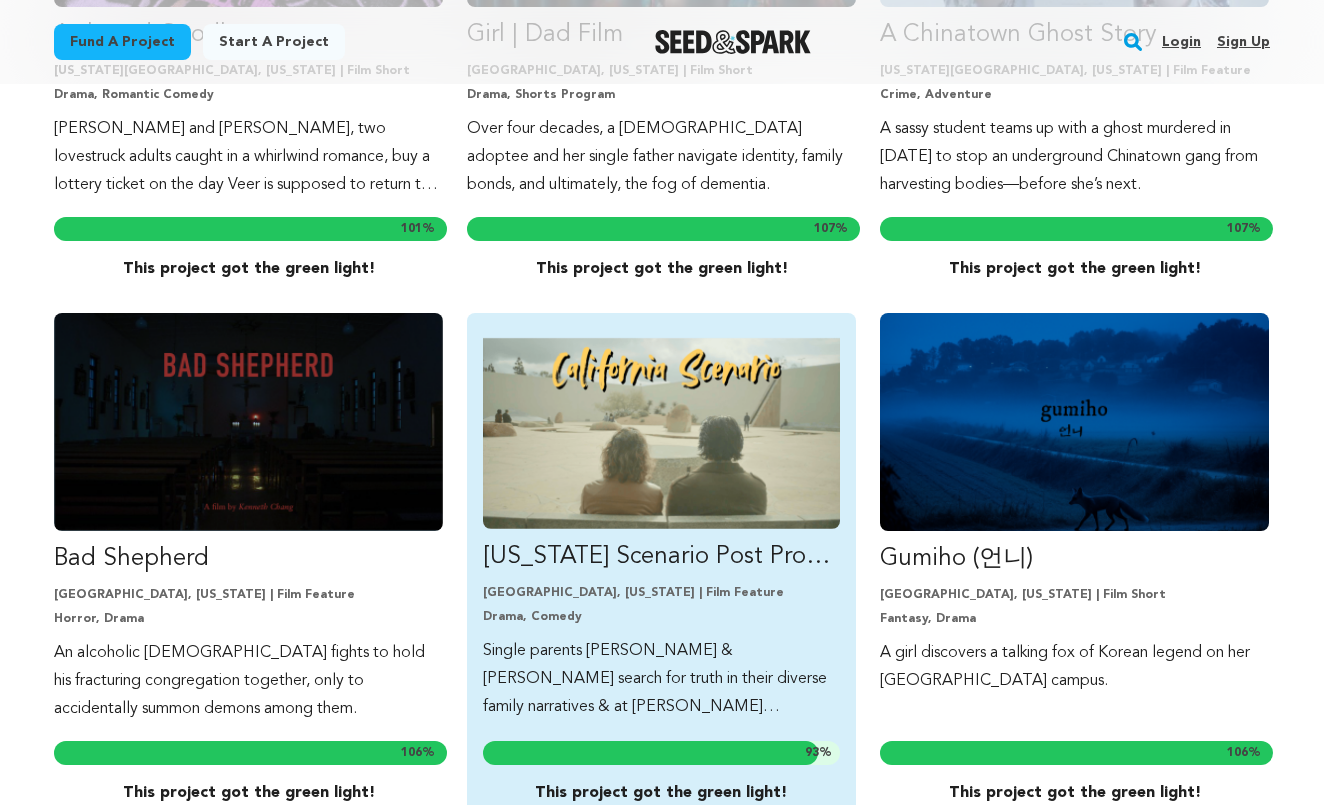 click at bounding box center (661, 429) 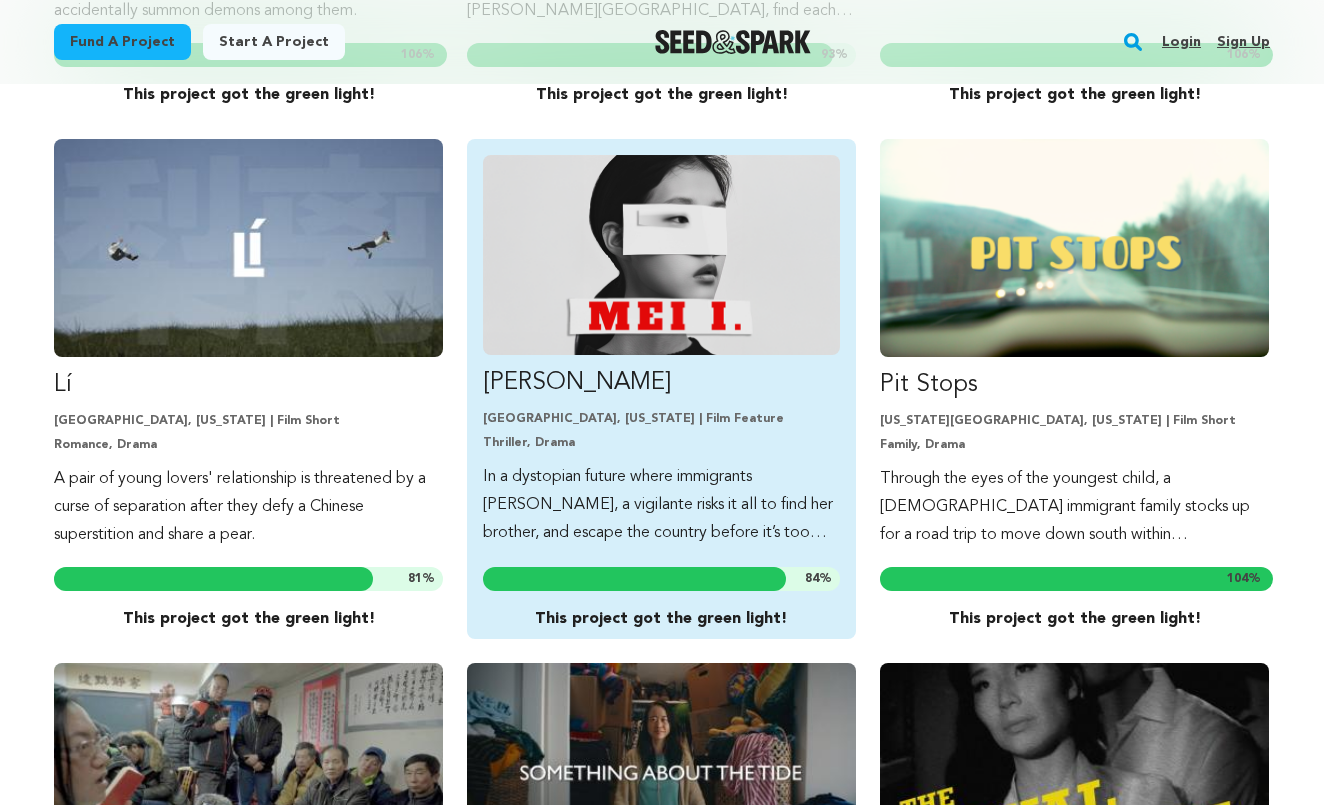 scroll, scrollTop: 2072, scrollLeft: 0, axis: vertical 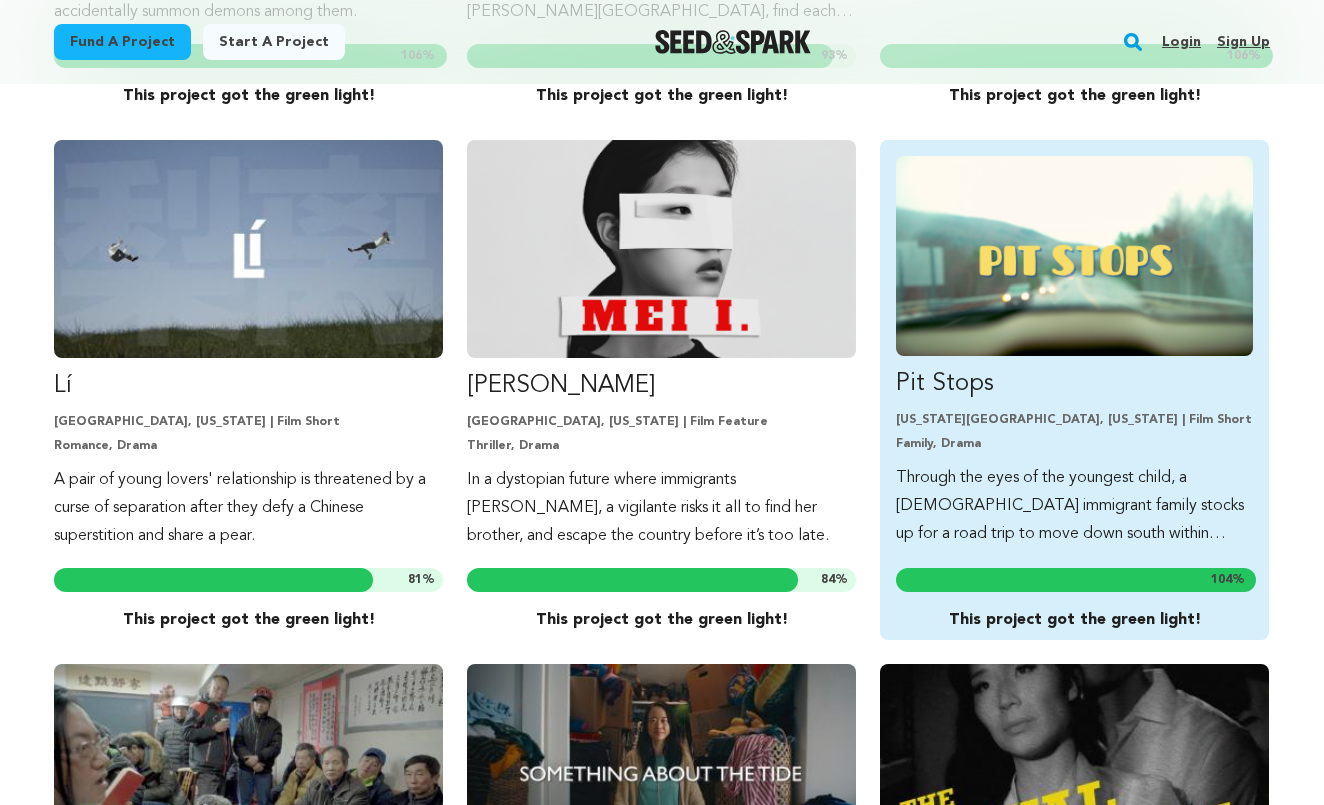 click on "New York City, New York | Film Short" at bounding box center (1074, 420) 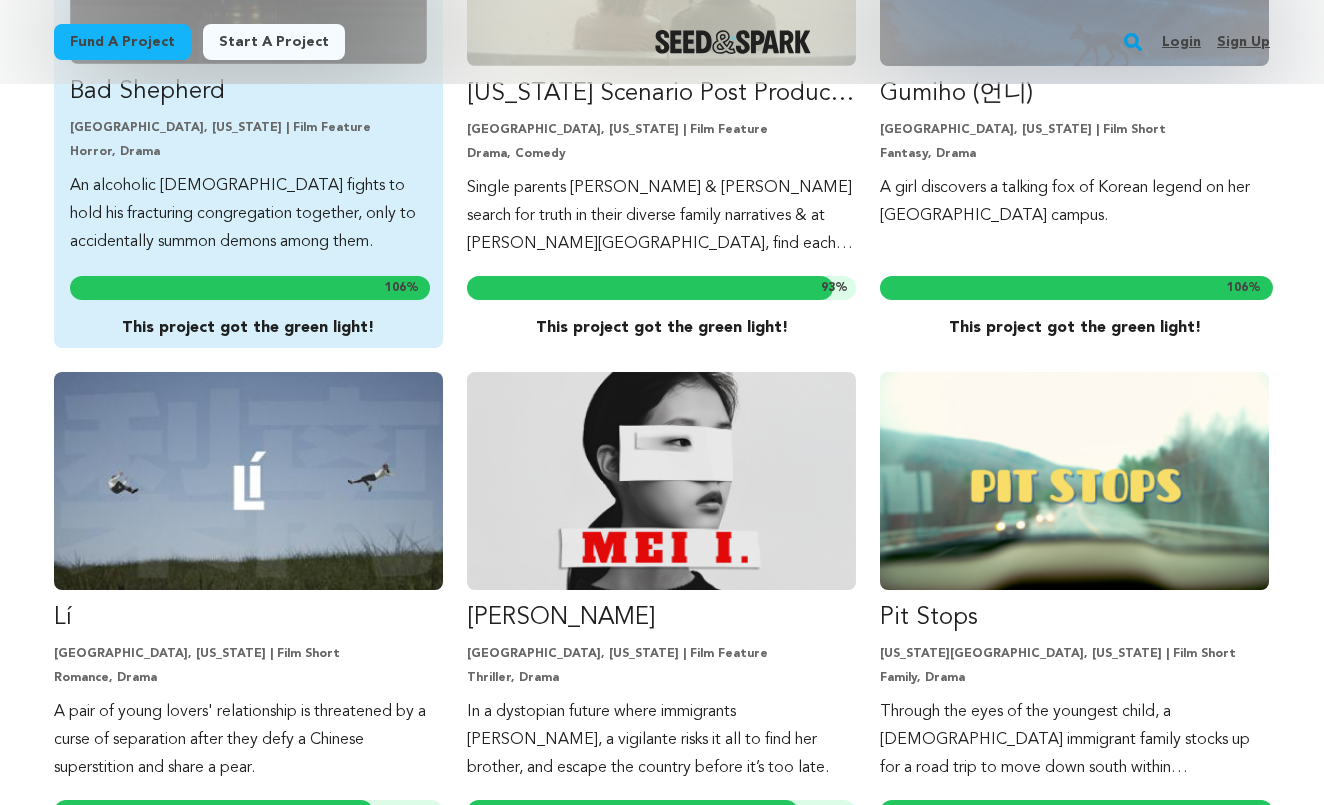scroll, scrollTop: 1884, scrollLeft: 0, axis: vertical 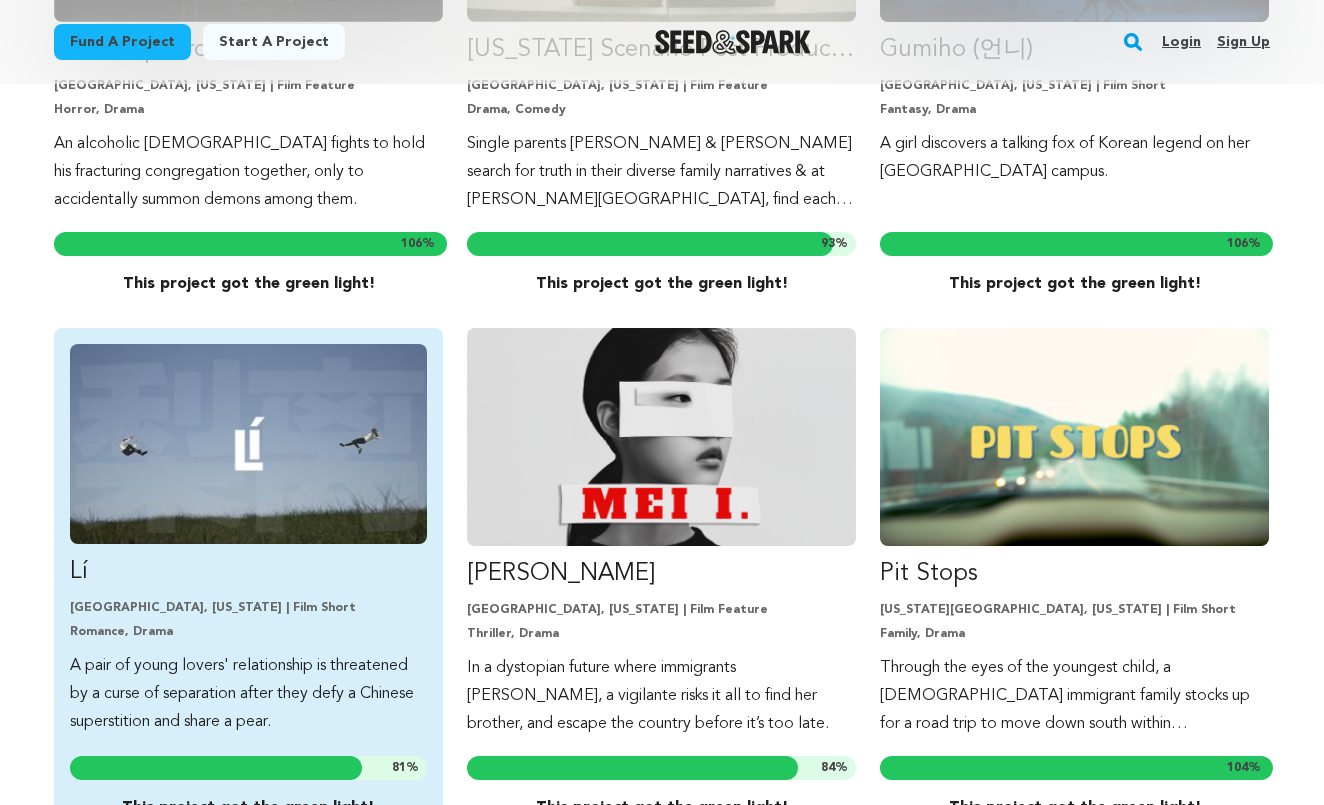 click at bounding box center (248, 444) 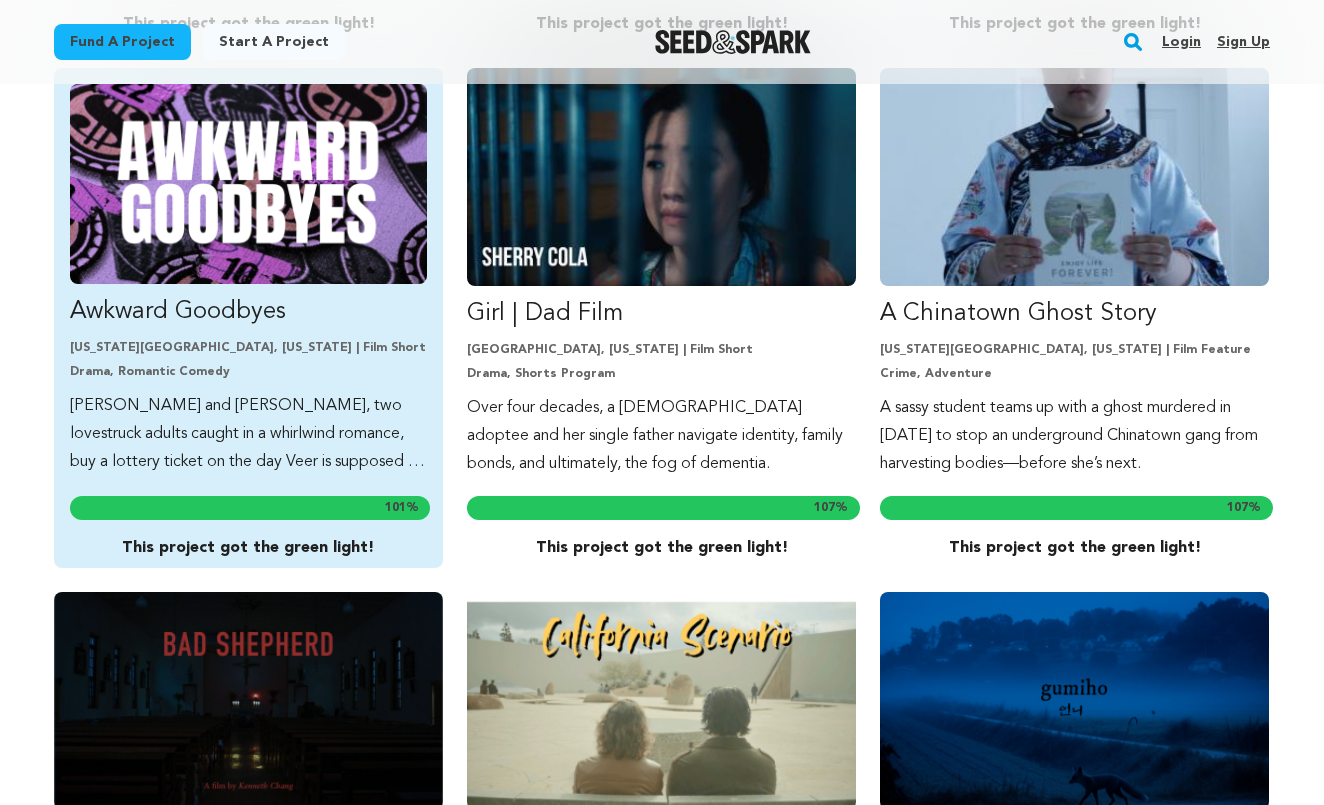 scroll, scrollTop: 1076, scrollLeft: 0, axis: vertical 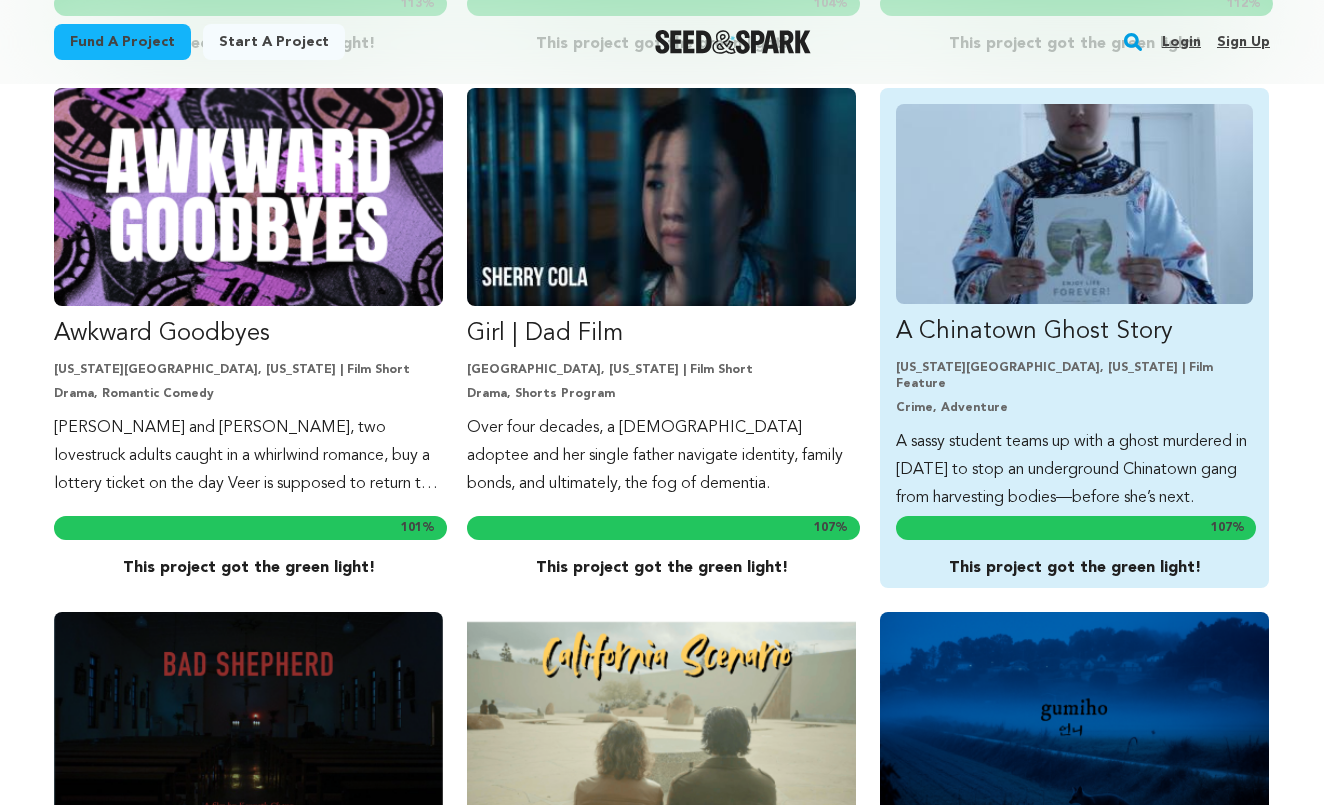 click on "A Chinatown Ghost Story" at bounding box center [1074, 332] 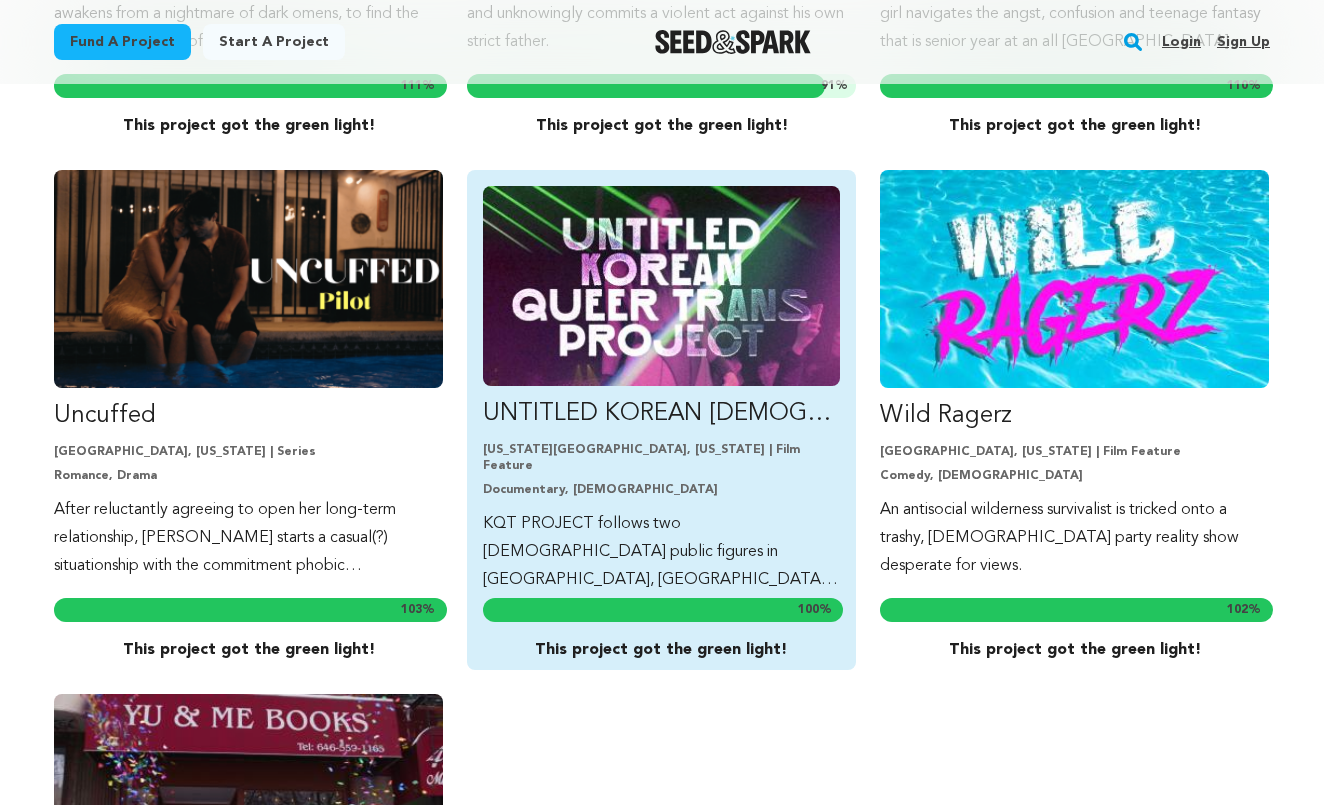 scroll, scrollTop: 7295, scrollLeft: 0, axis: vertical 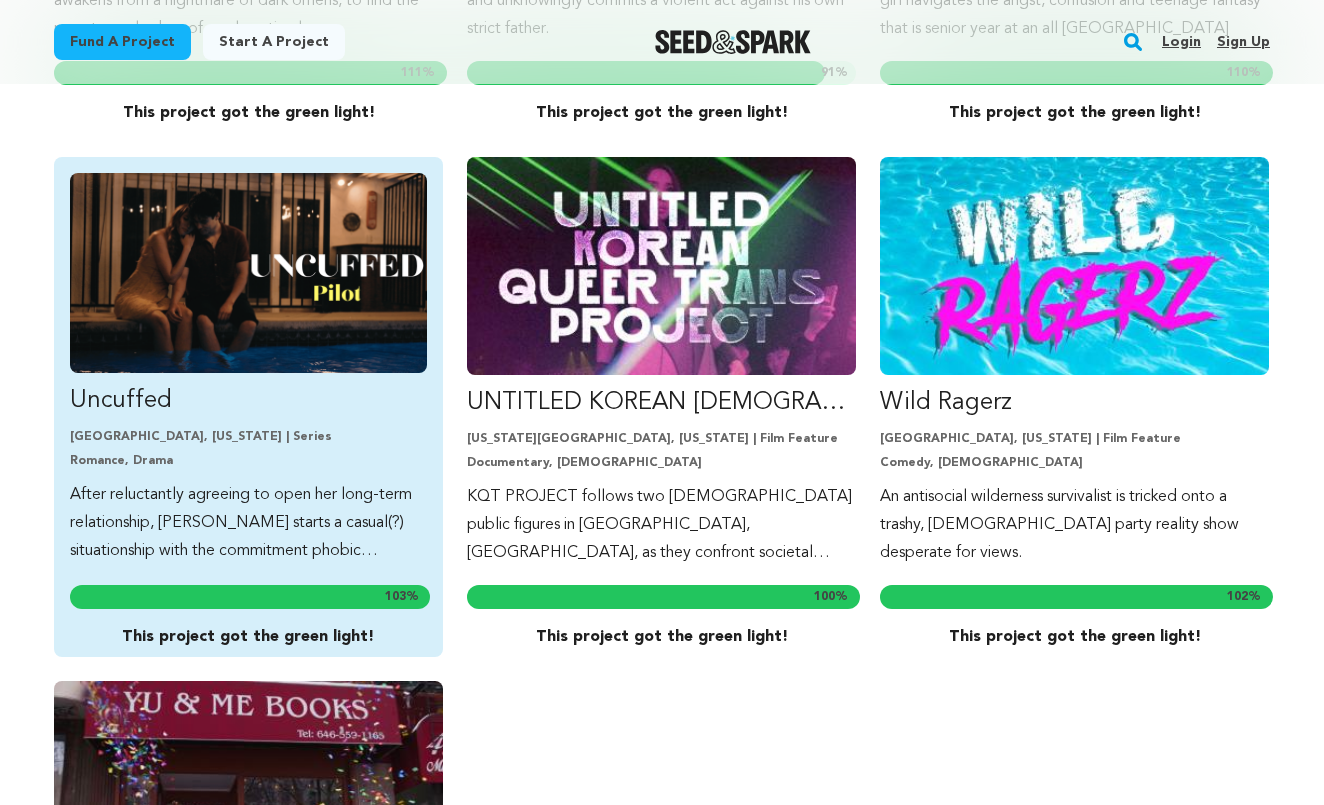 click on "Uncuffed
Los Angeles, California | Series
Romance, Drama
After reluctantly agreeing to open her long-term relationship, Charlotte starts a casual(?) situationship with the commitment phobic Liam.
103 %
This project got the green light!" at bounding box center (248, 407) 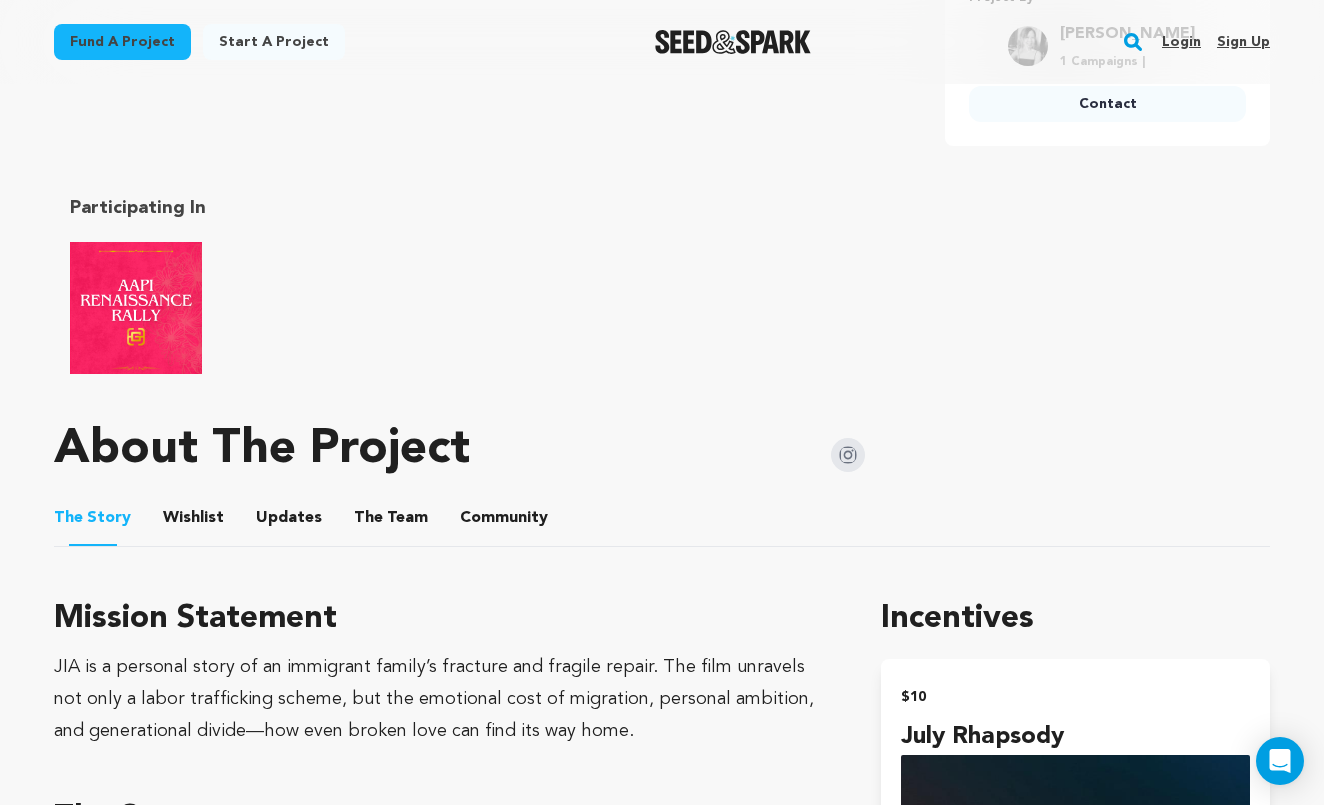 scroll, scrollTop: 966, scrollLeft: 0, axis: vertical 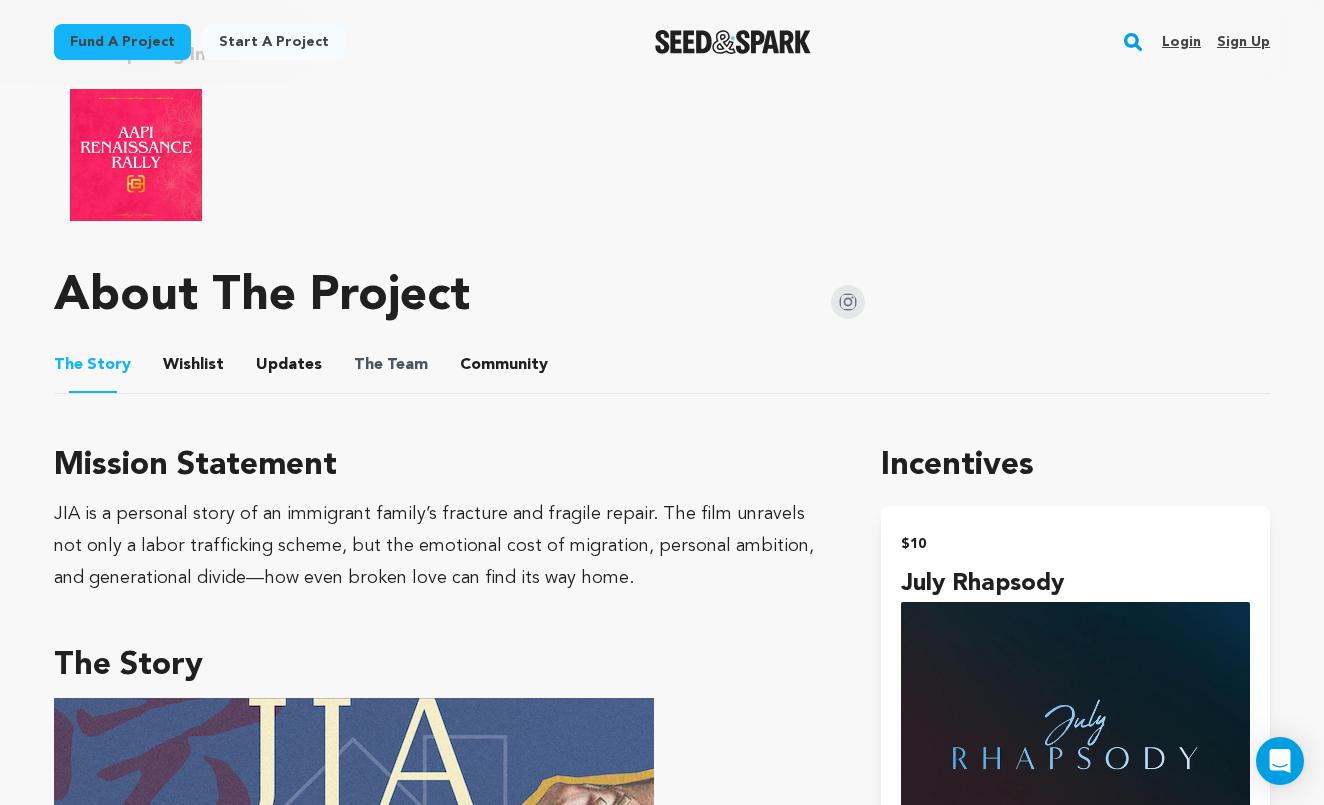 click on "The" at bounding box center [368, 365] 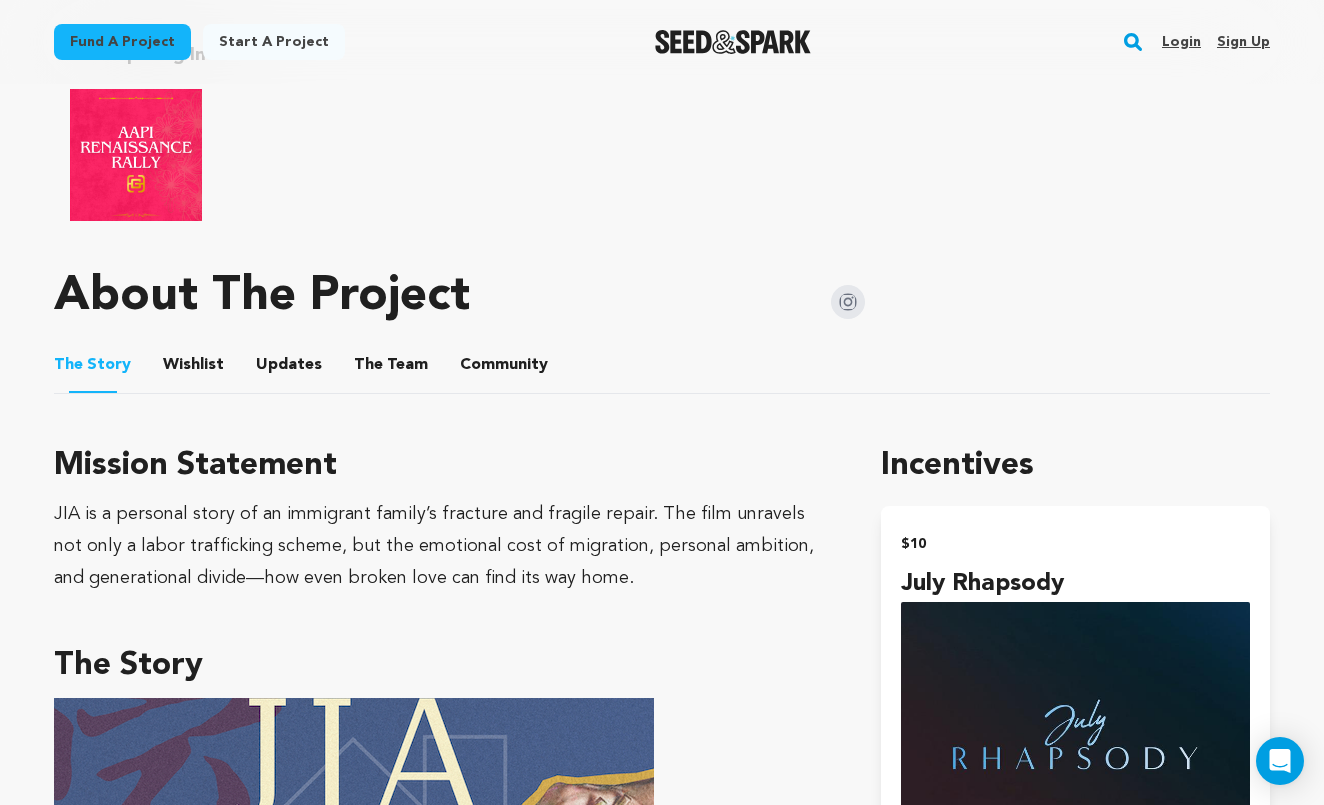 click on "The Team" at bounding box center [391, 369] 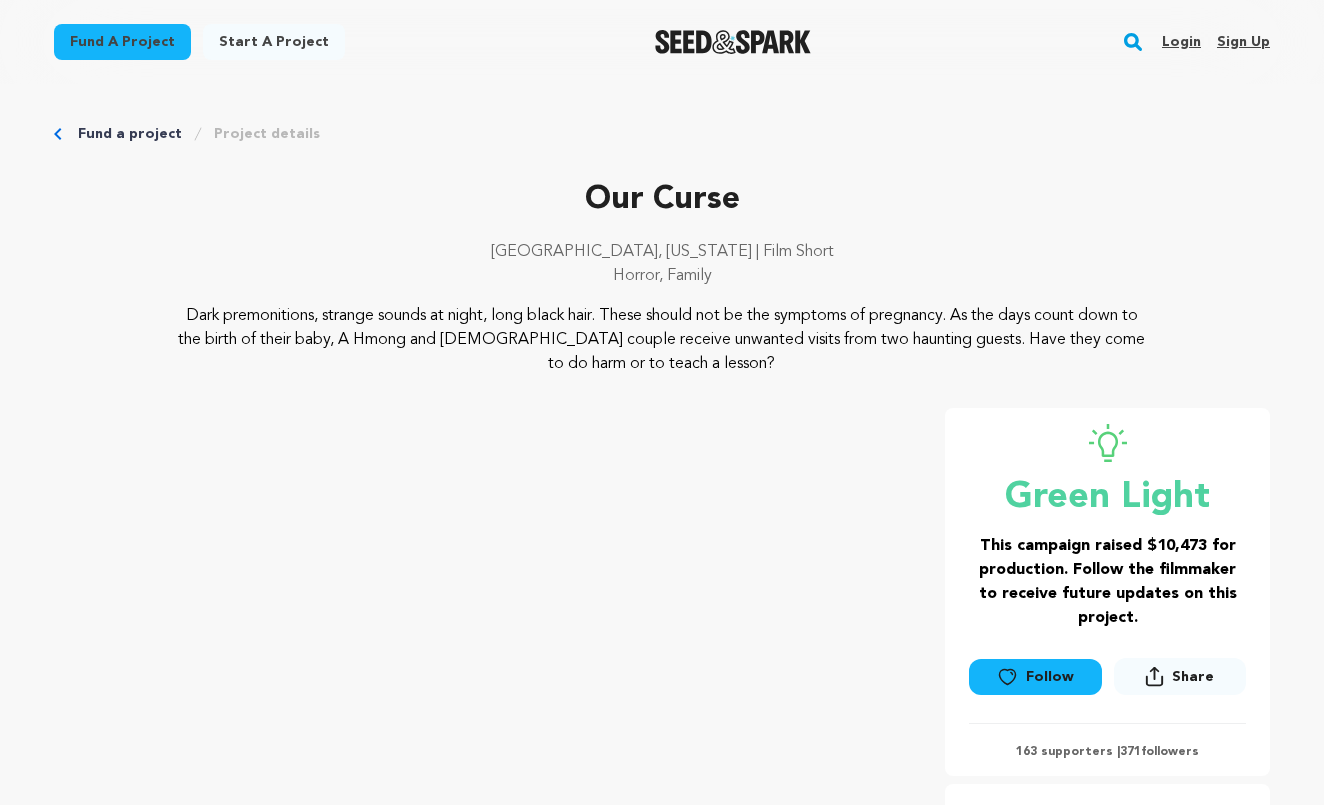 scroll, scrollTop: 0, scrollLeft: 0, axis: both 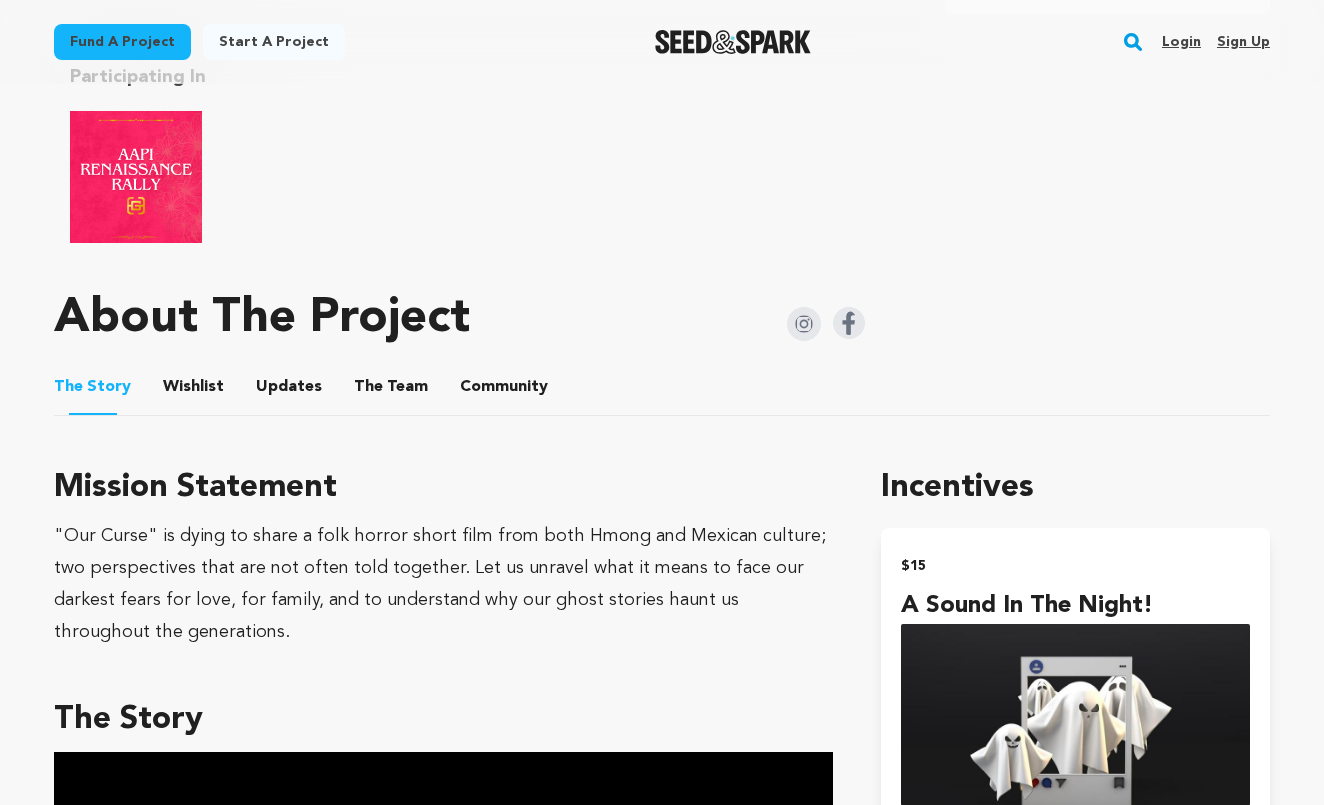 click on "The Team" at bounding box center [391, 391] 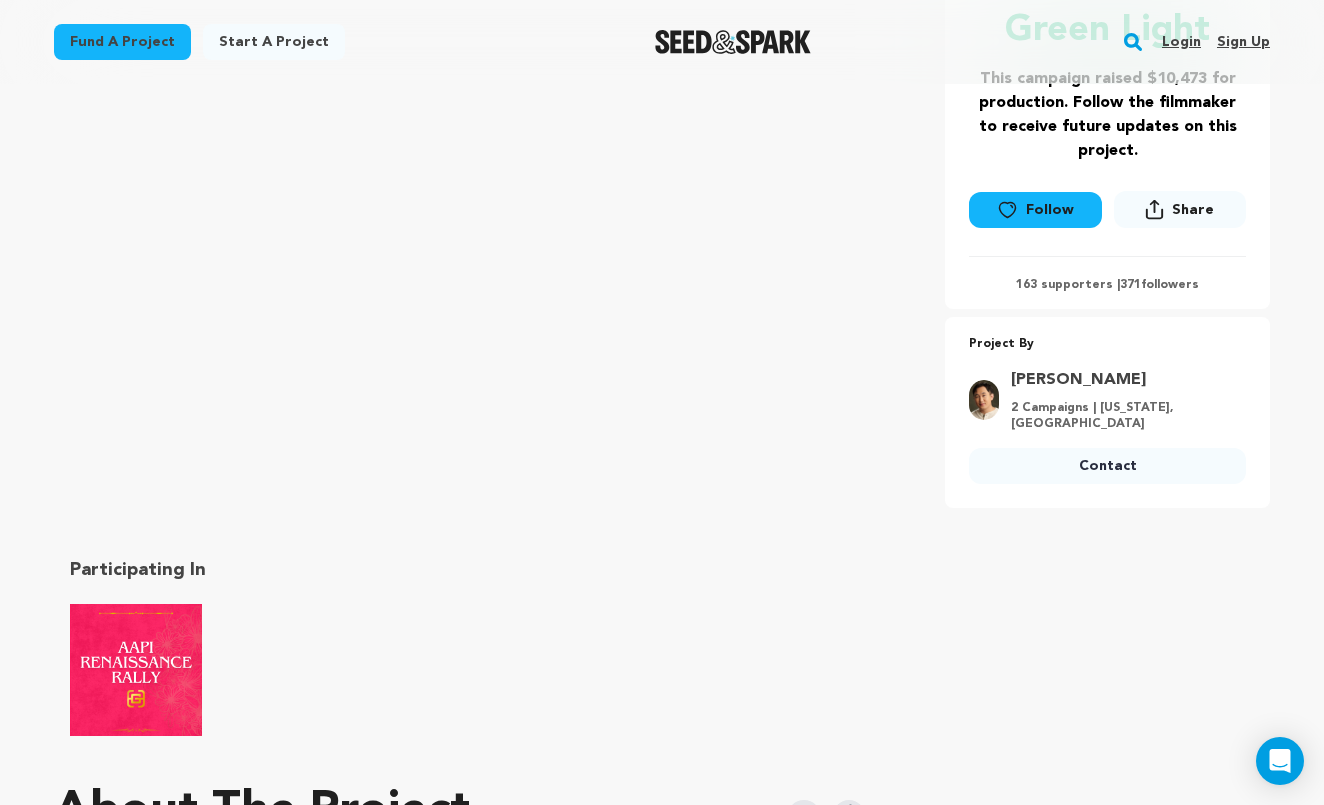 scroll, scrollTop: 960, scrollLeft: 0, axis: vertical 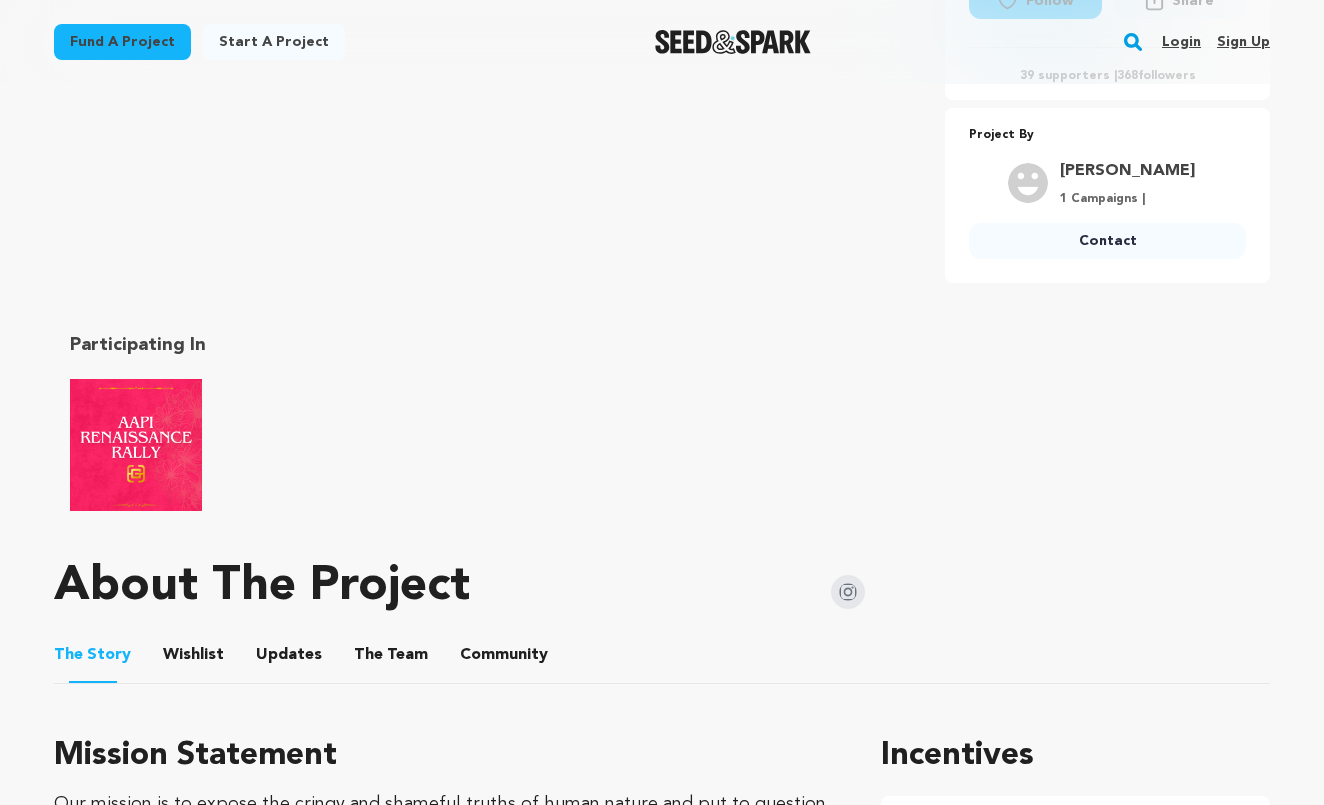click on "The Team" at bounding box center [391, 659] 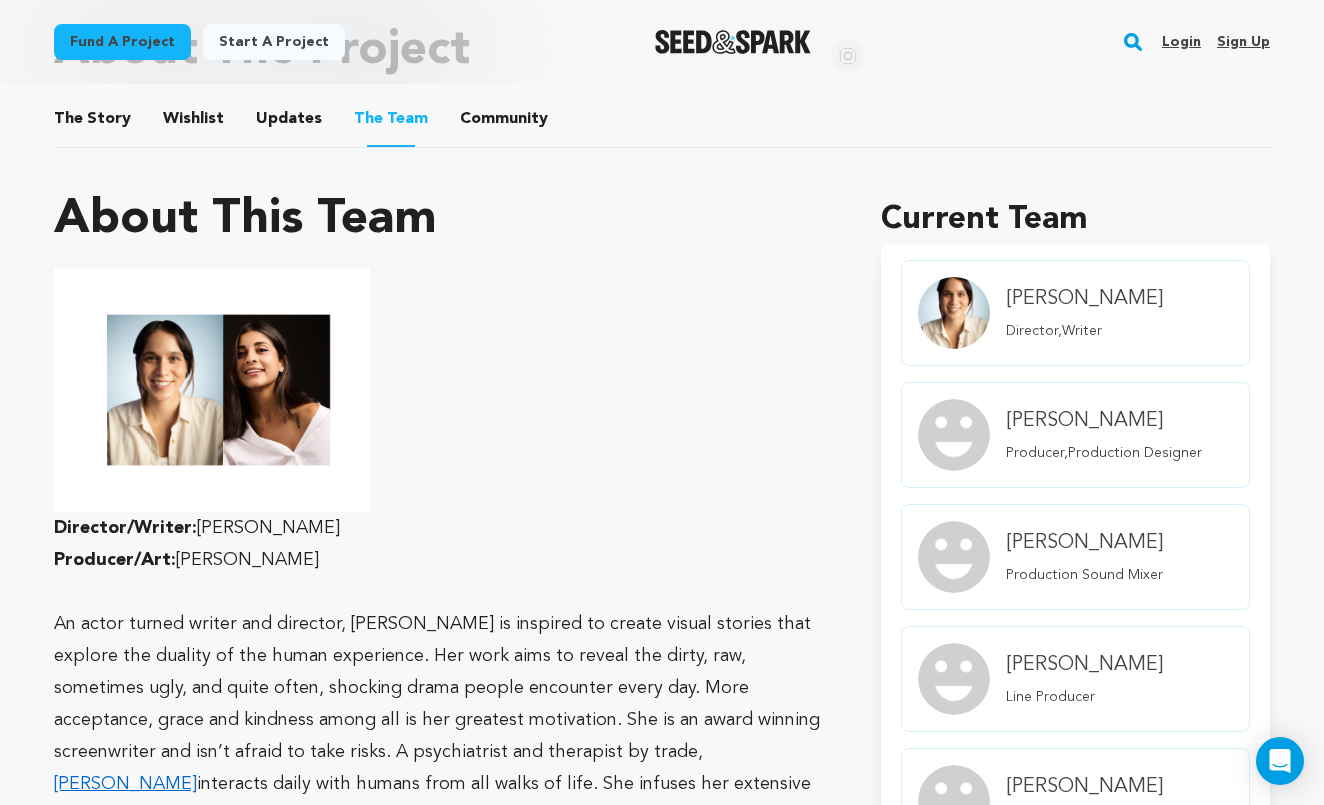 scroll, scrollTop: 1180, scrollLeft: 0, axis: vertical 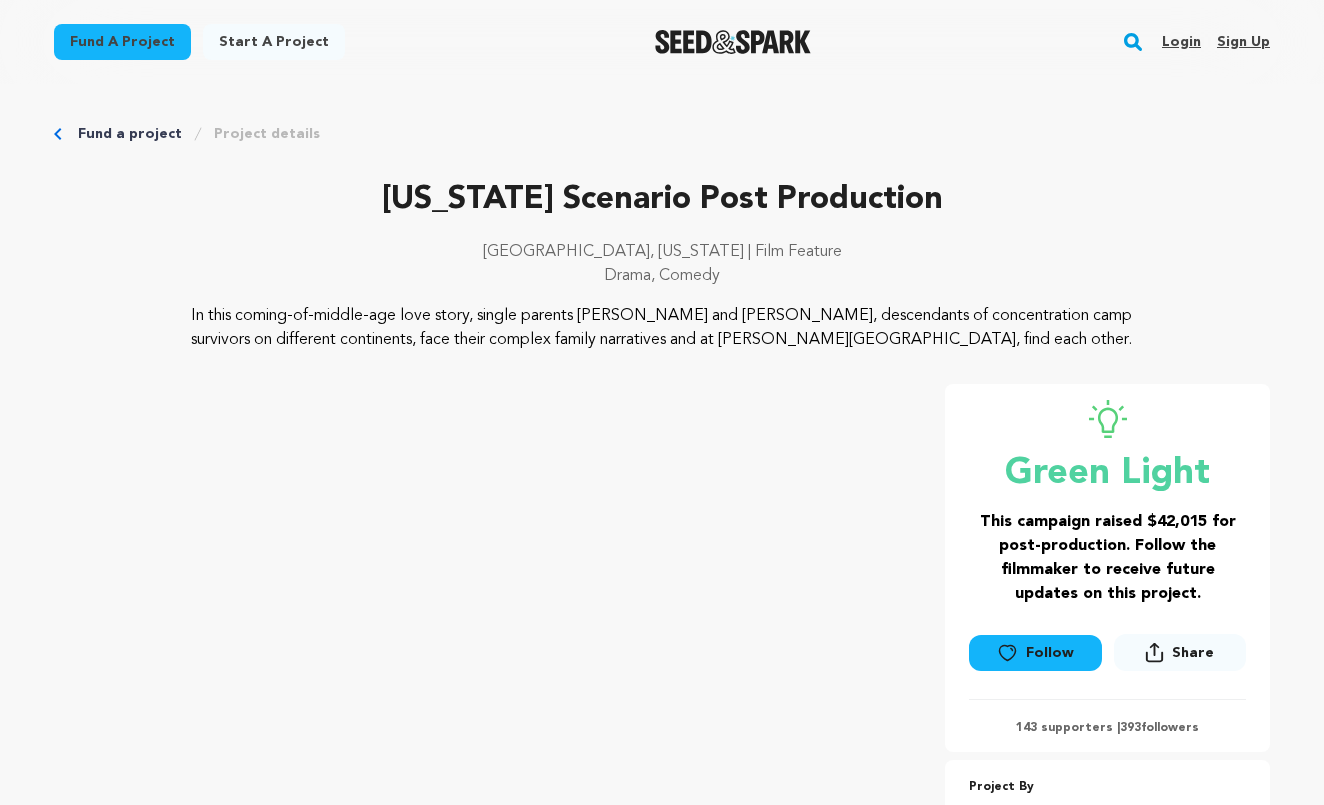 click on "The Team" at bounding box center (391, 1311) 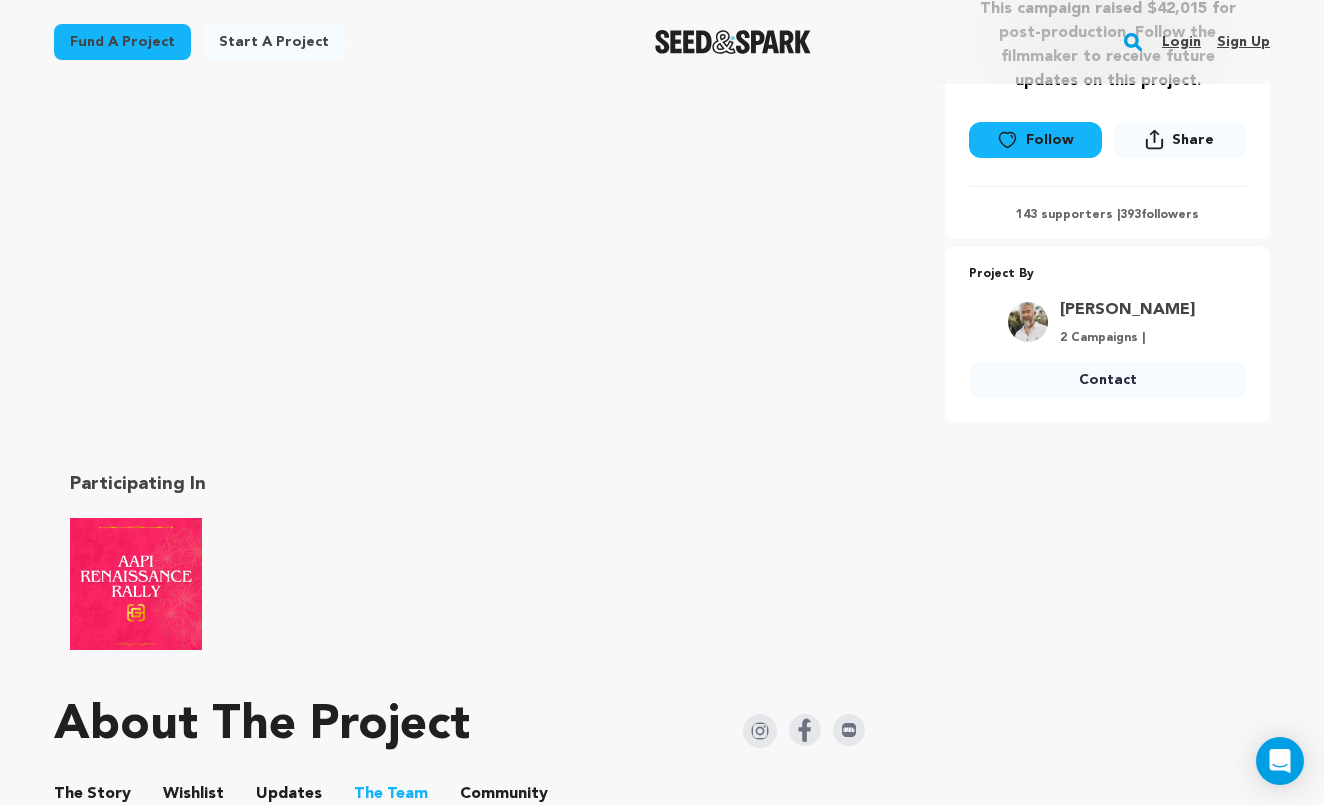 scroll, scrollTop: 462, scrollLeft: 0, axis: vertical 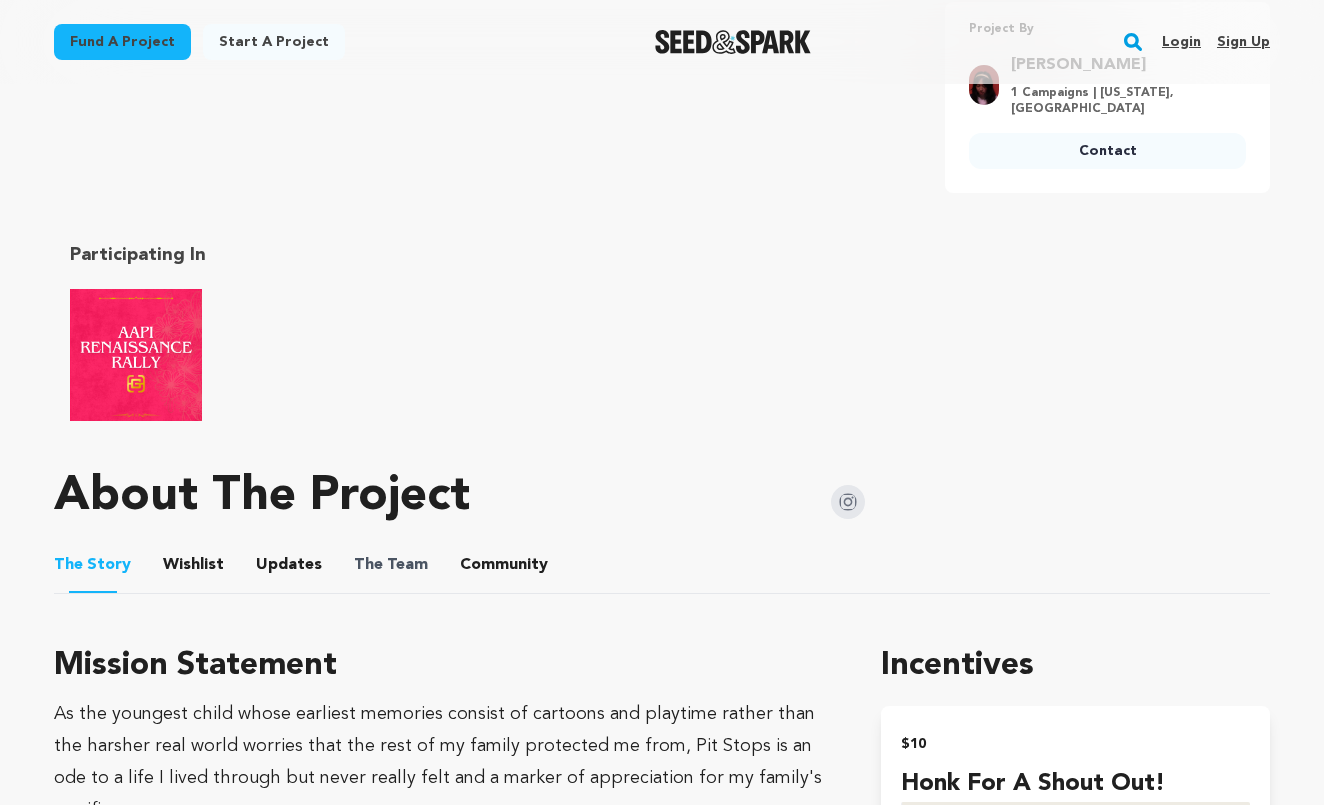click on "The" at bounding box center [368, 565] 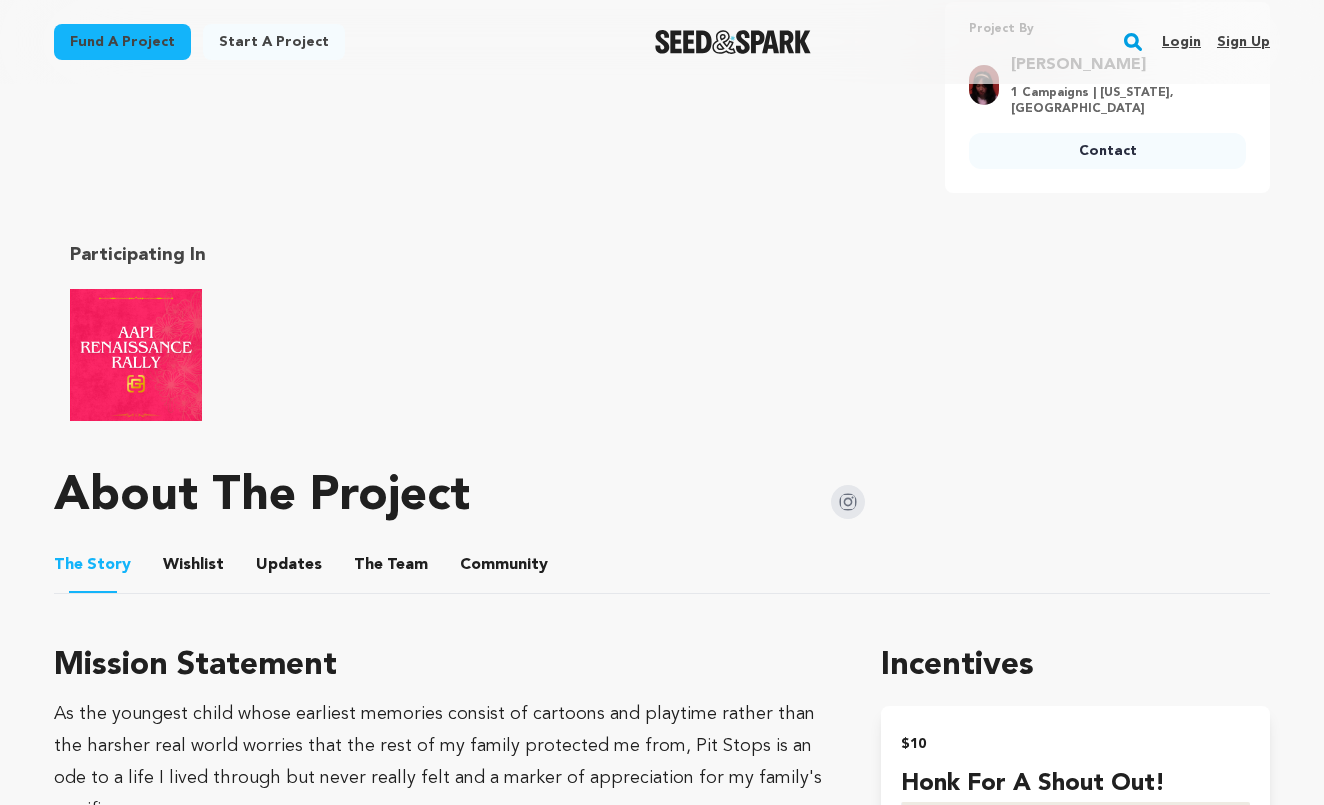 click on "The Team" at bounding box center (391, 569) 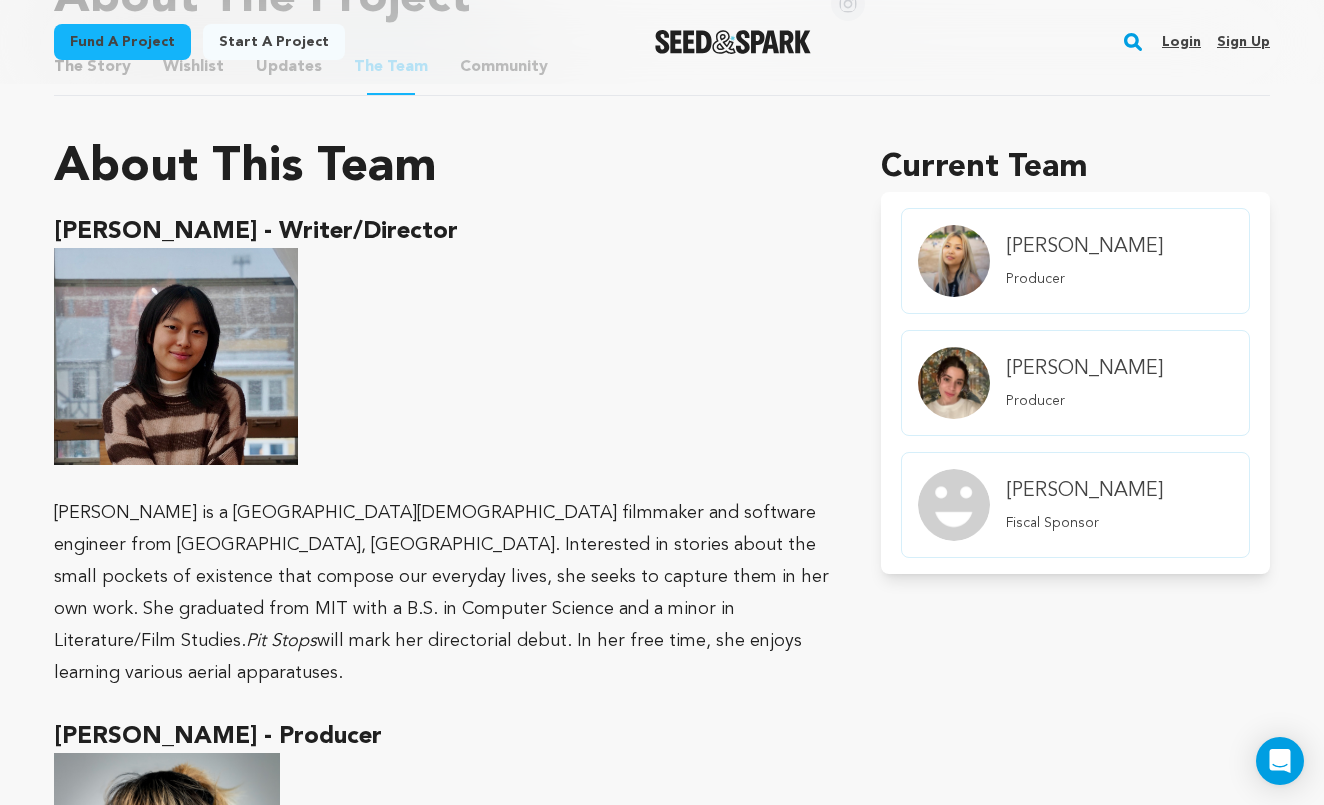 scroll, scrollTop: 1413, scrollLeft: 0, axis: vertical 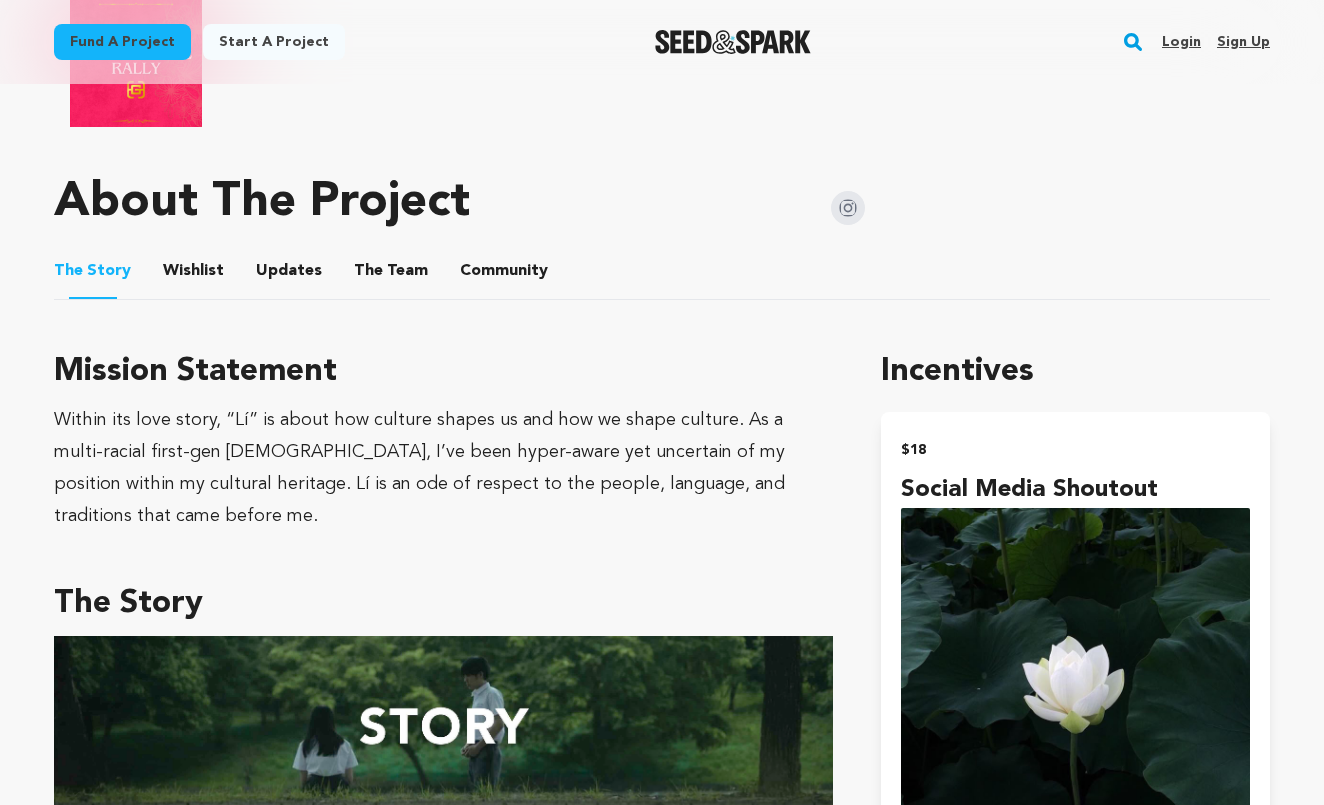 click on "The Team" at bounding box center [391, 275] 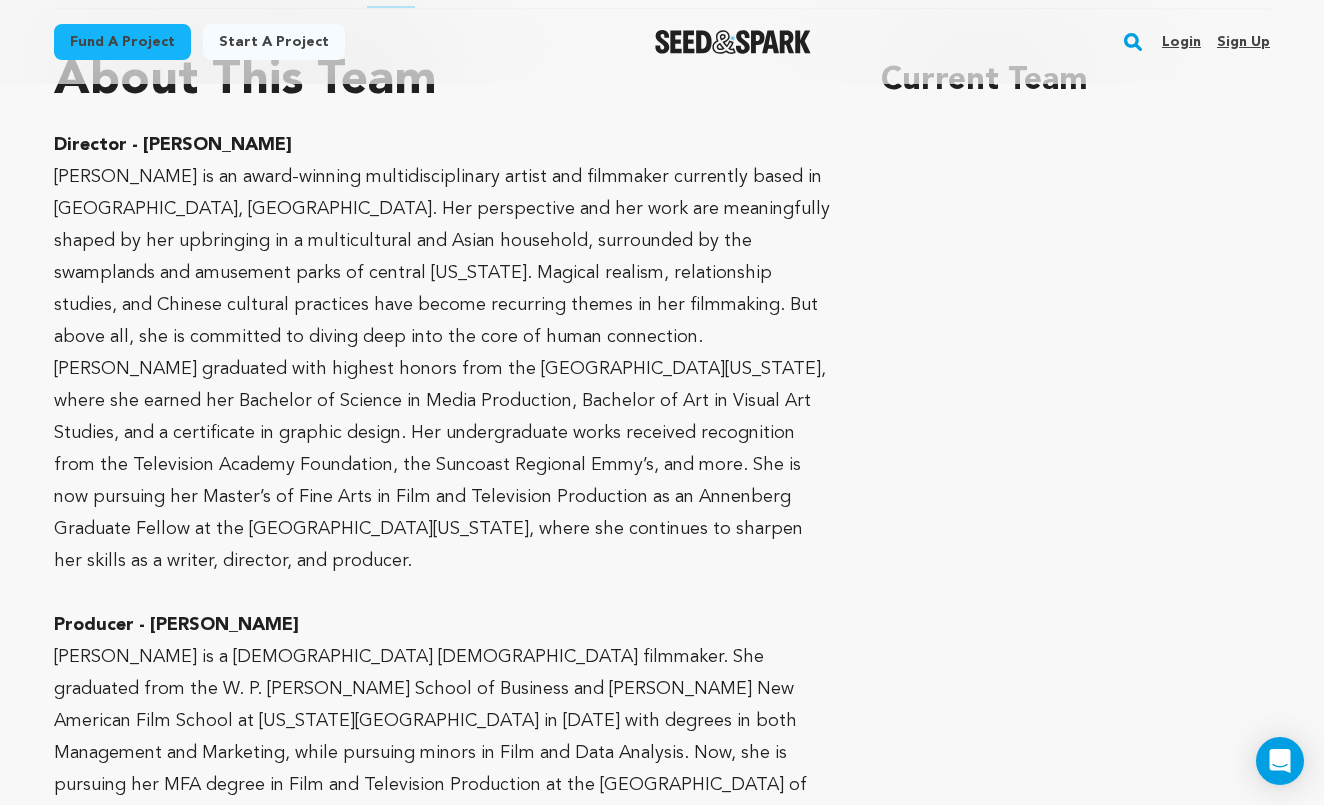 scroll, scrollTop: 1394, scrollLeft: 0, axis: vertical 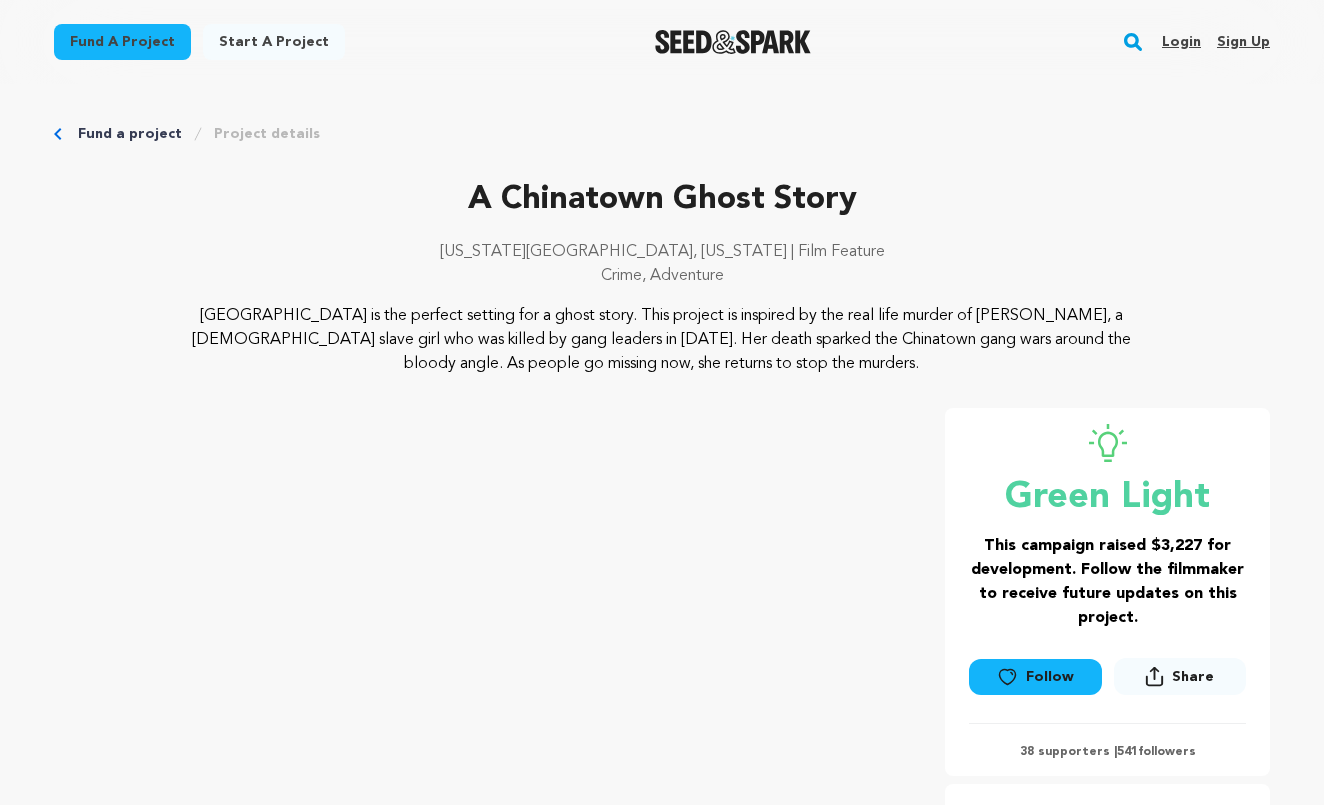 click on "The Team" at bounding box center [391, 1350] 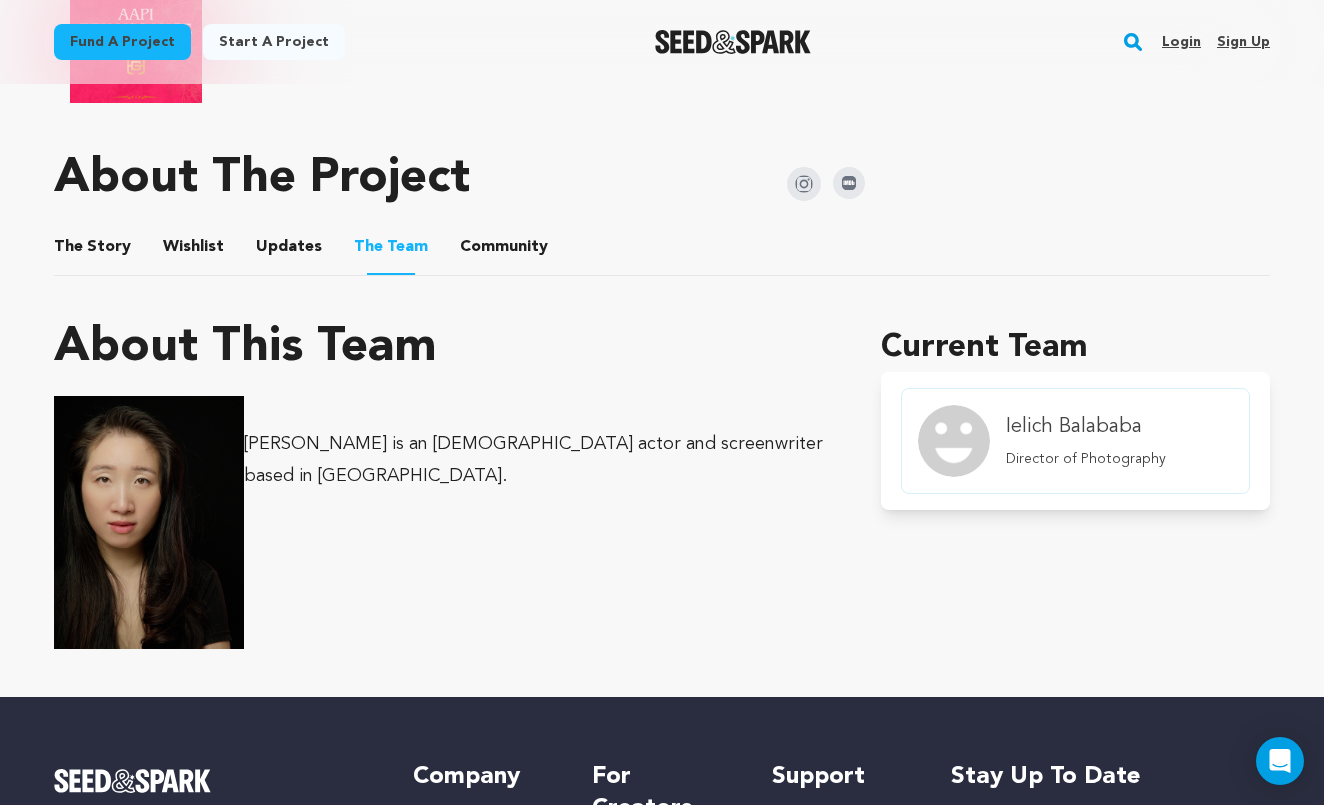 scroll, scrollTop: 826, scrollLeft: 0, axis: vertical 